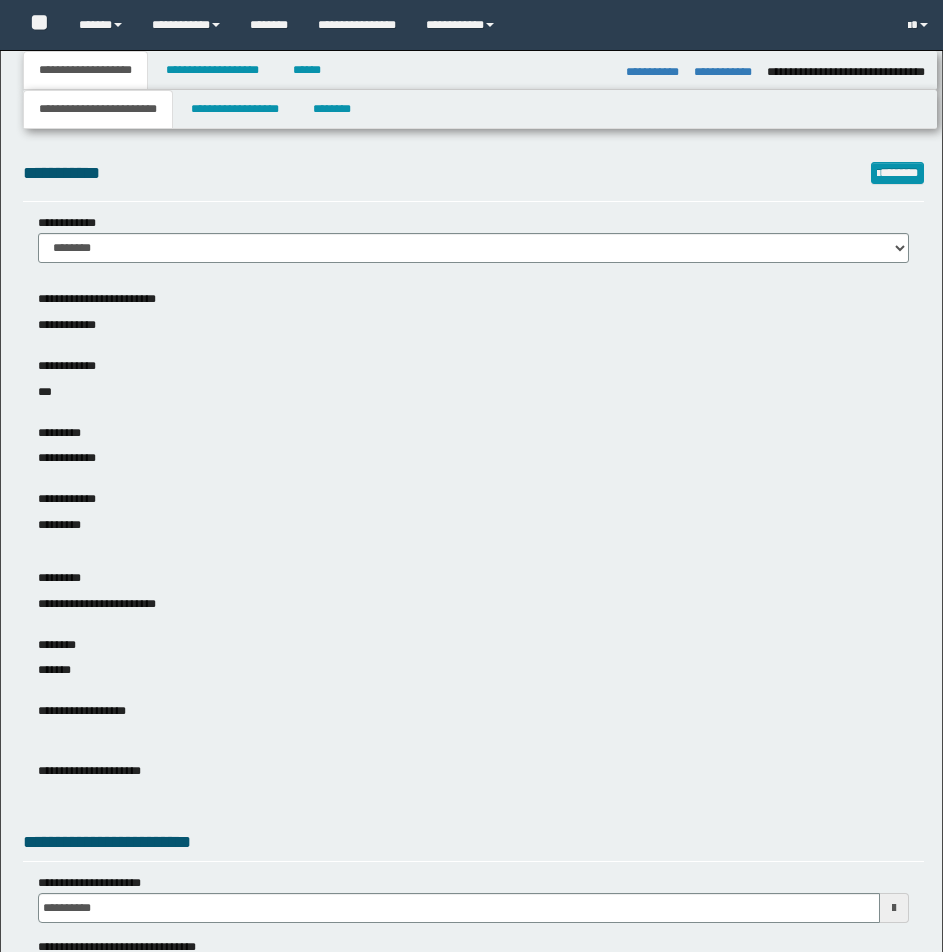 select on "*" 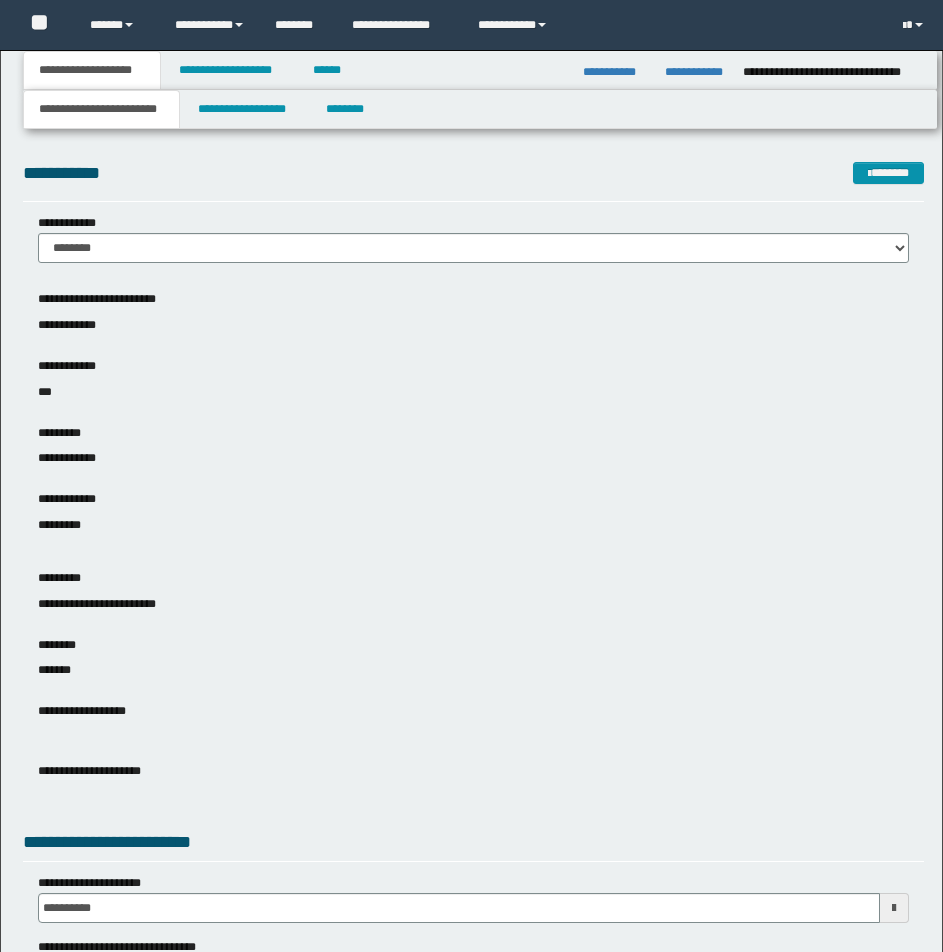 scroll, scrollTop: 0, scrollLeft: 0, axis: both 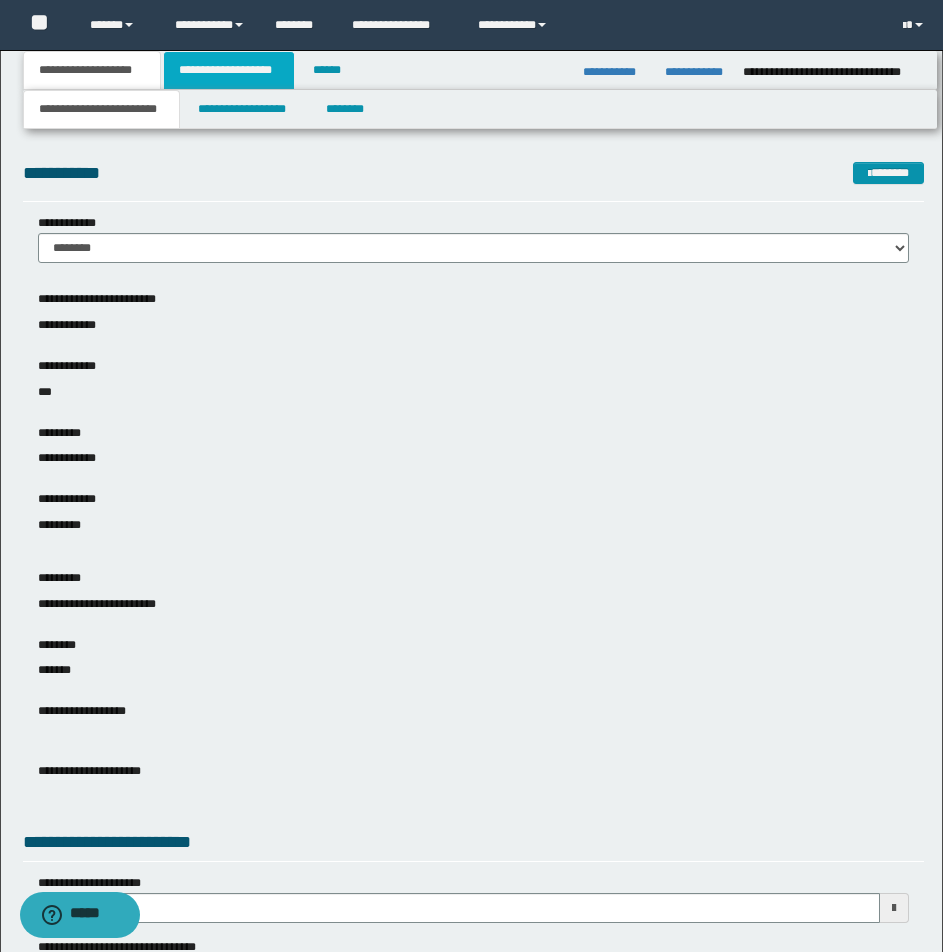 click on "**********" at bounding box center [229, 70] 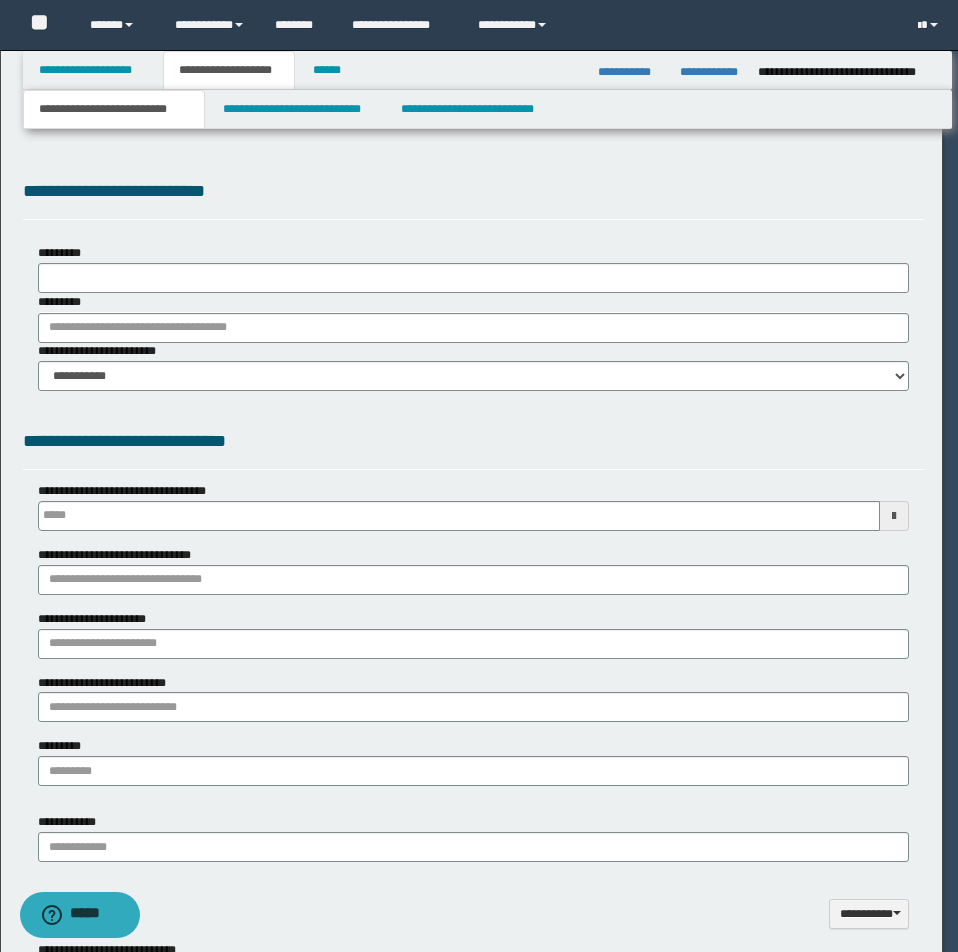 type 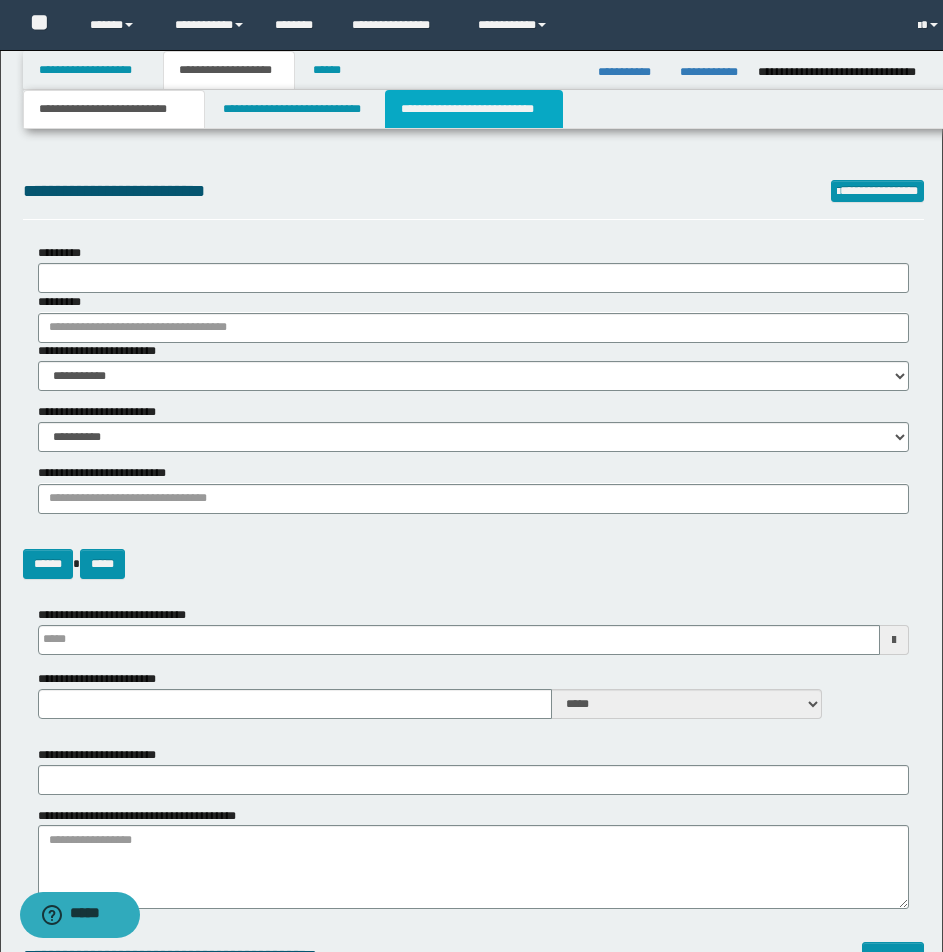 click on "**********" at bounding box center [474, 109] 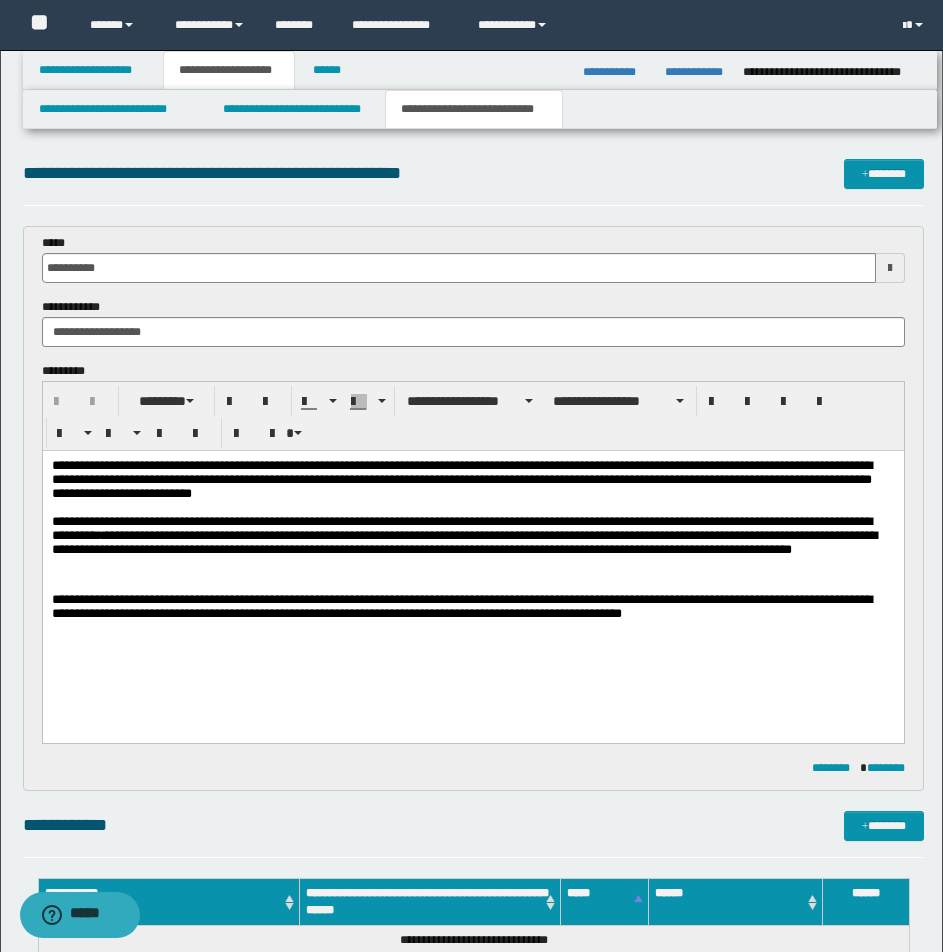 scroll, scrollTop: 0, scrollLeft: 0, axis: both 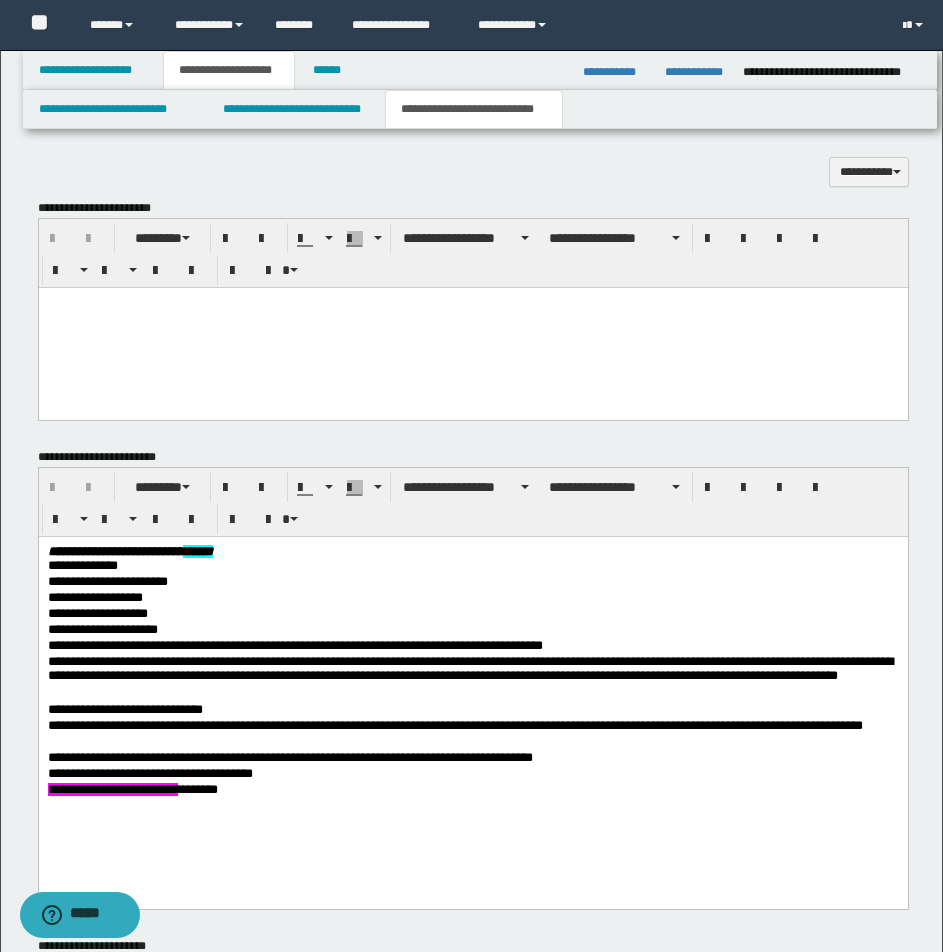 click at bounding box center (473, 353) 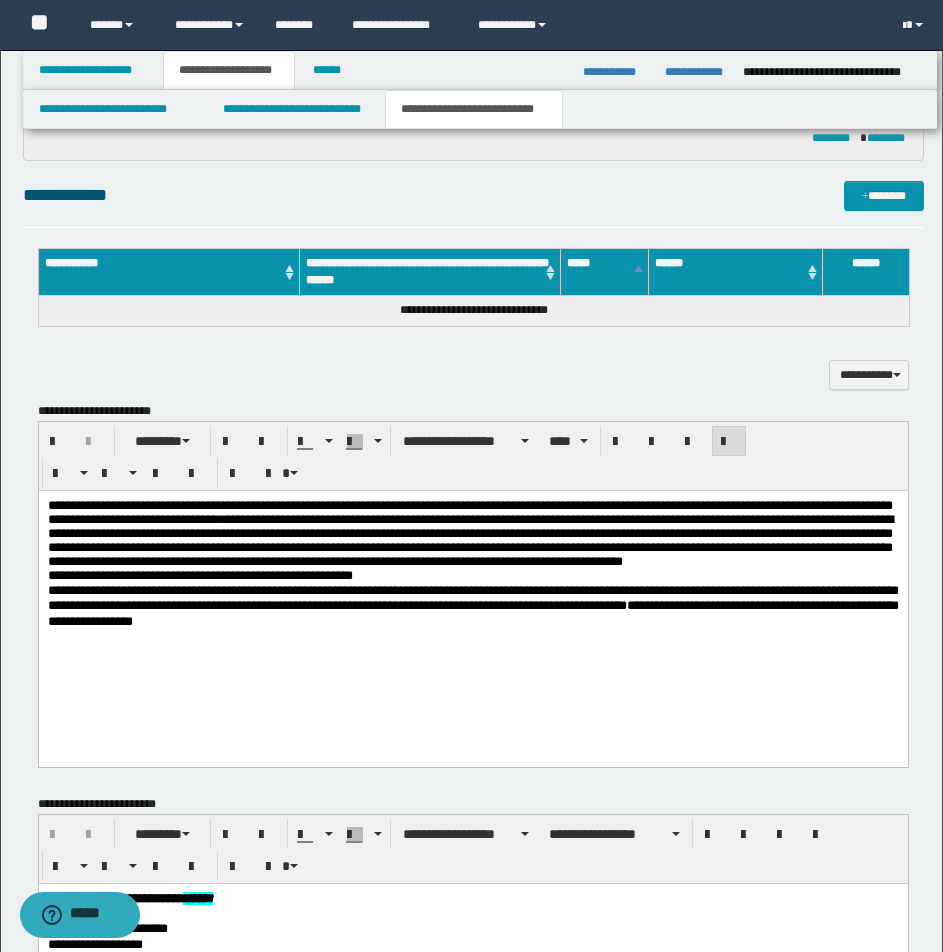scroll, scrollTop: 543, scrollLeft: 0, axis: vertical 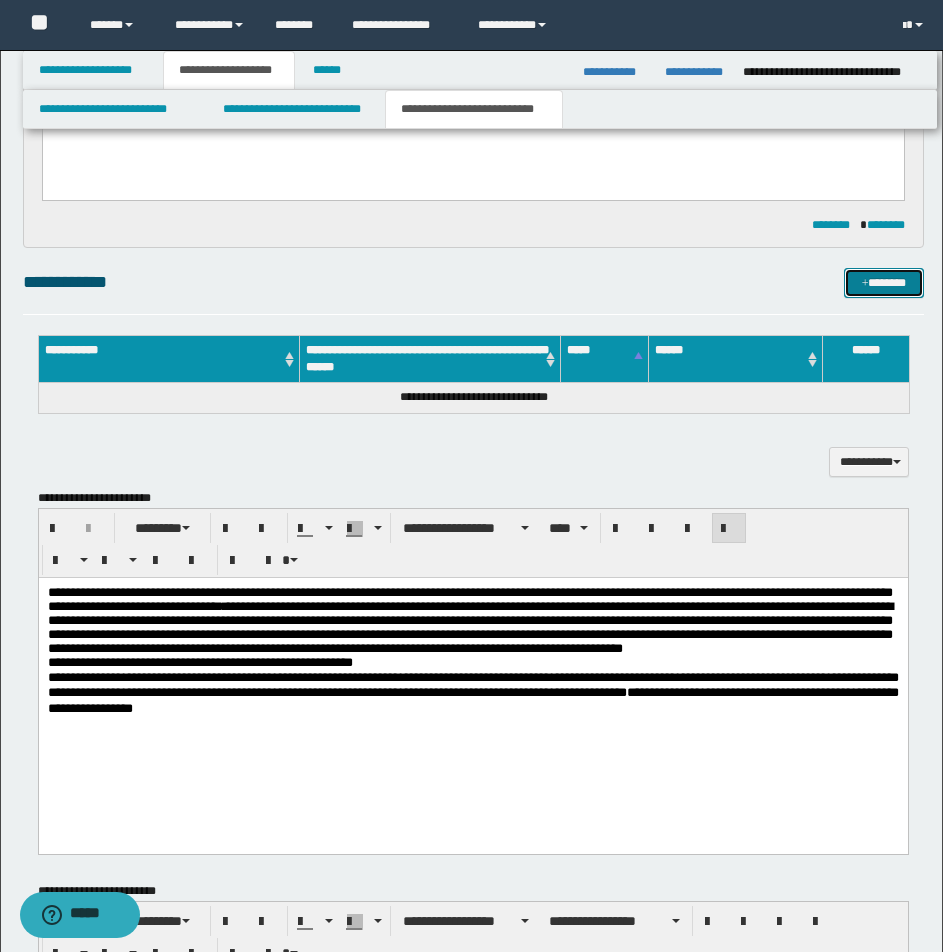 click on "*******" at bounding box center (884, 283) 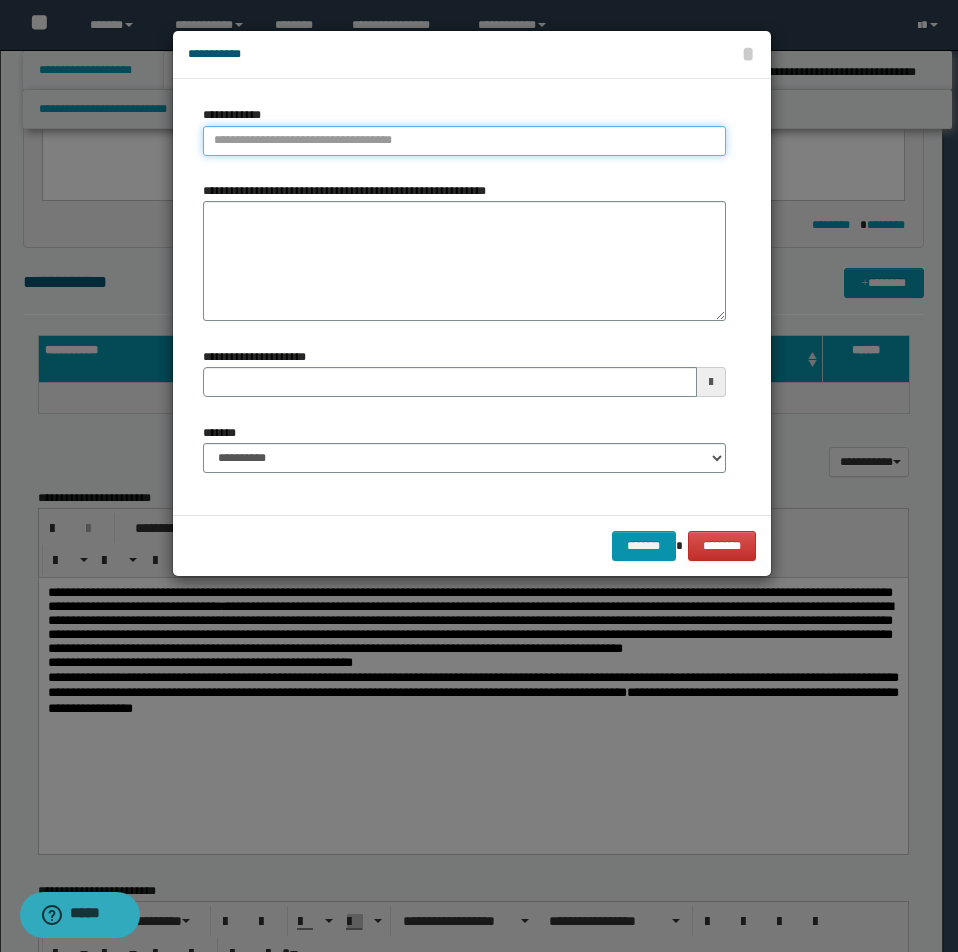 click on "**********" at bounding box center [464, 141] 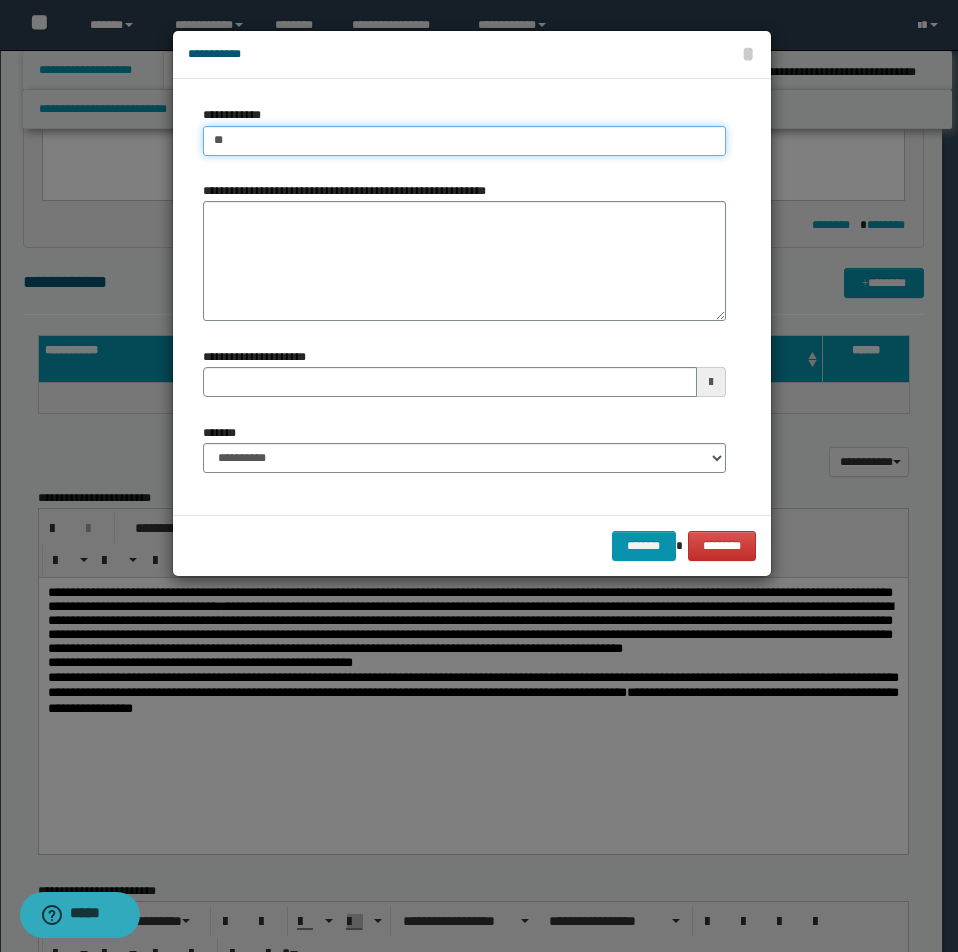 type on "***" 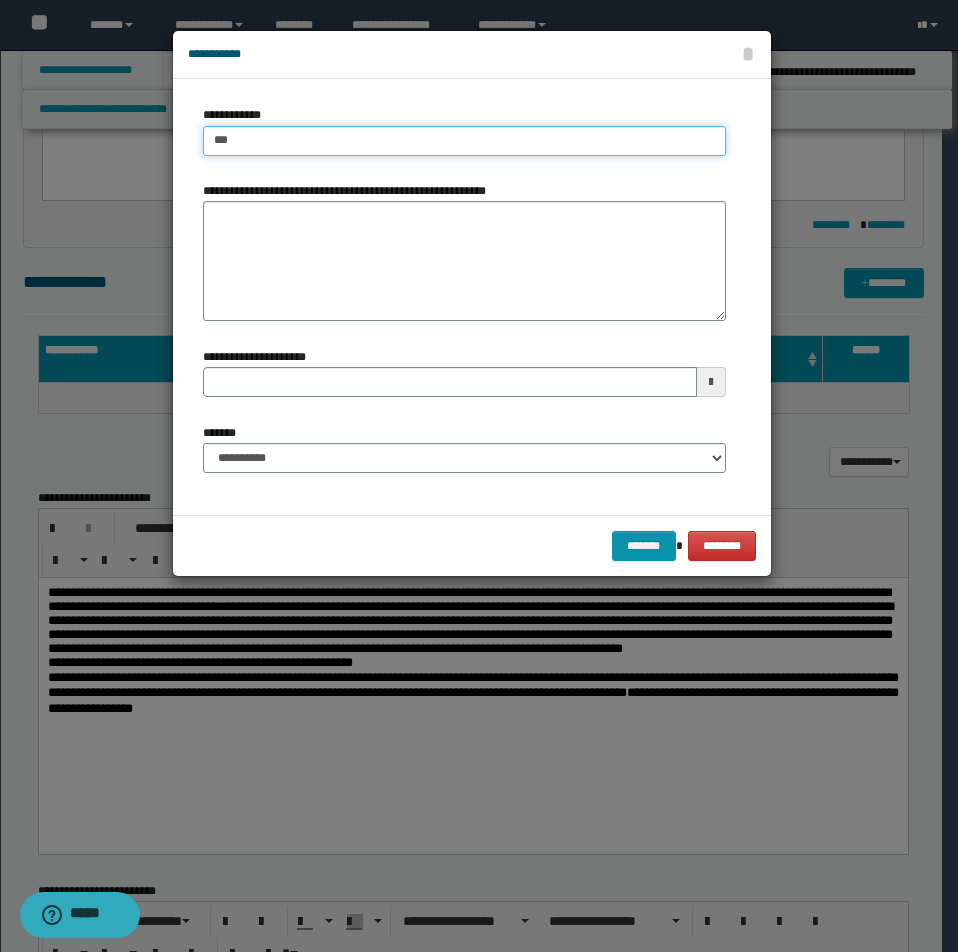 type on "***" 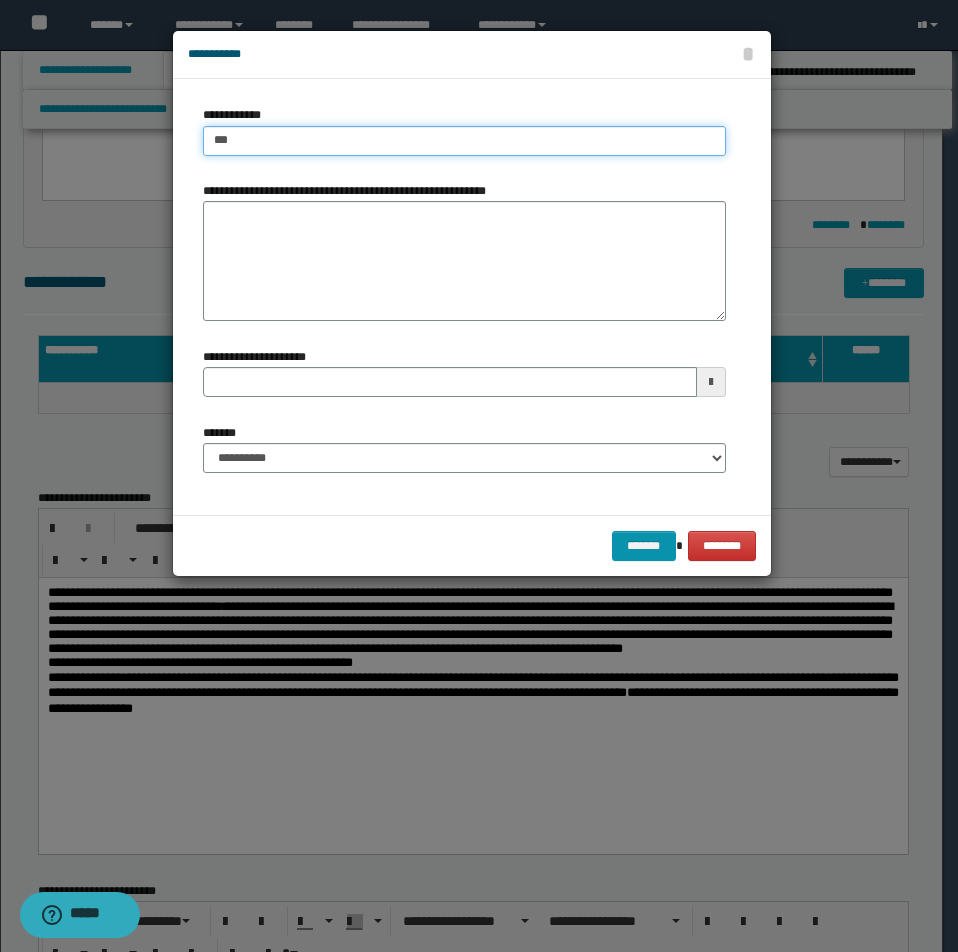 type 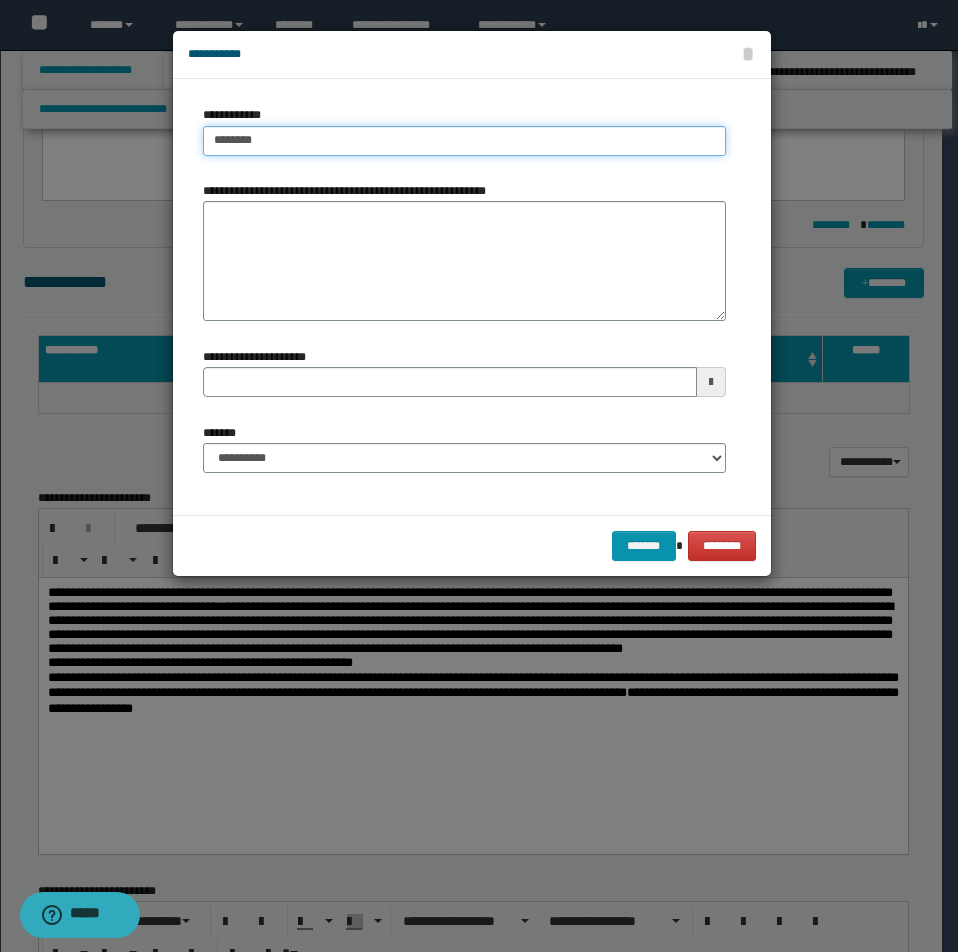 type on "********" 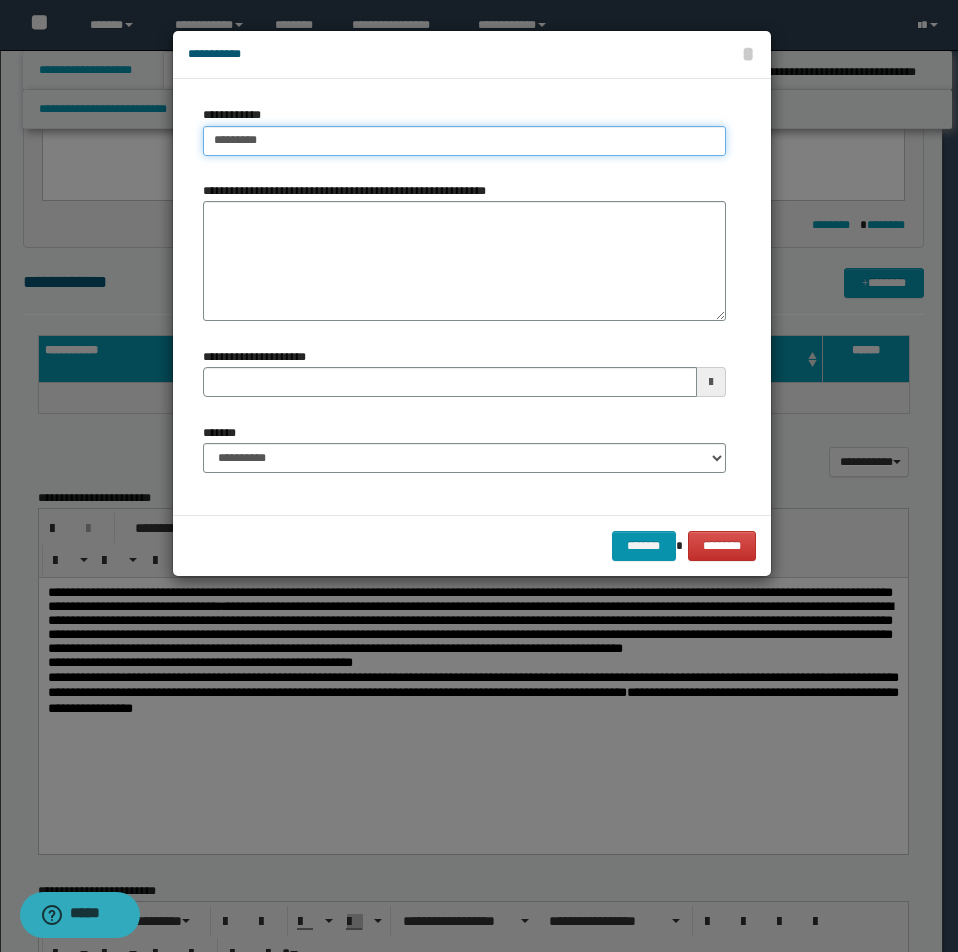 type on "********" 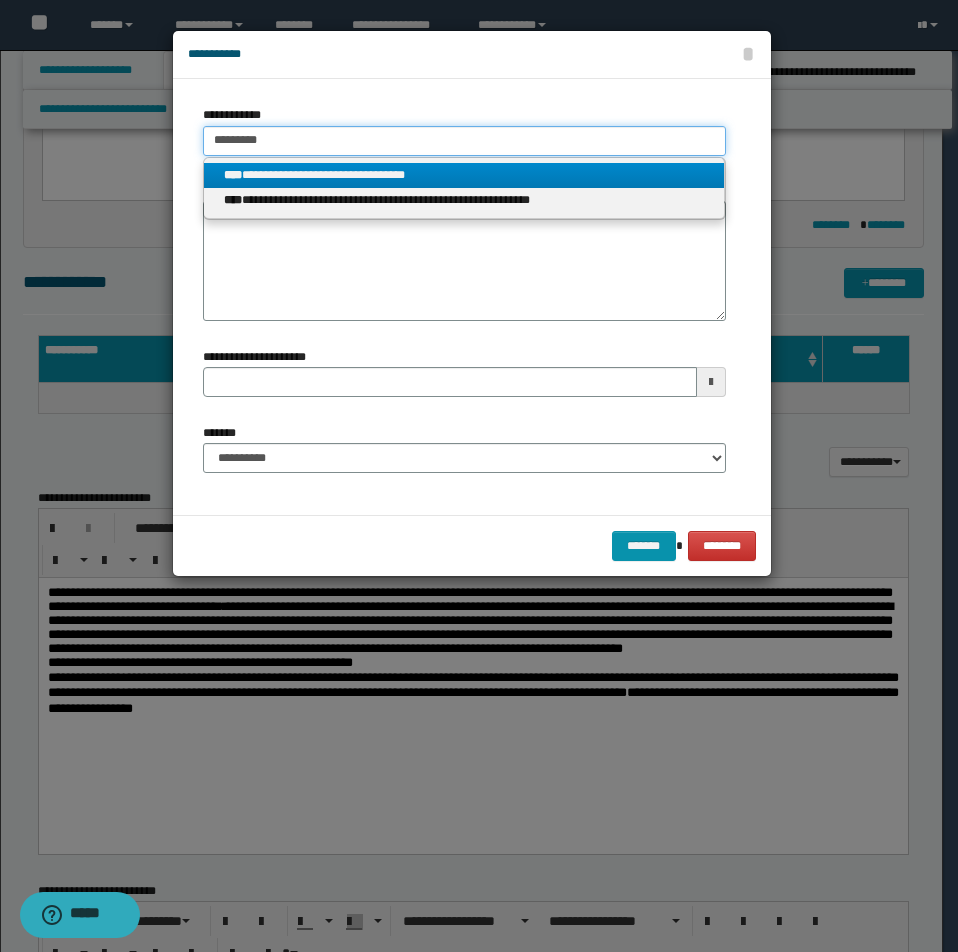 type on "********" 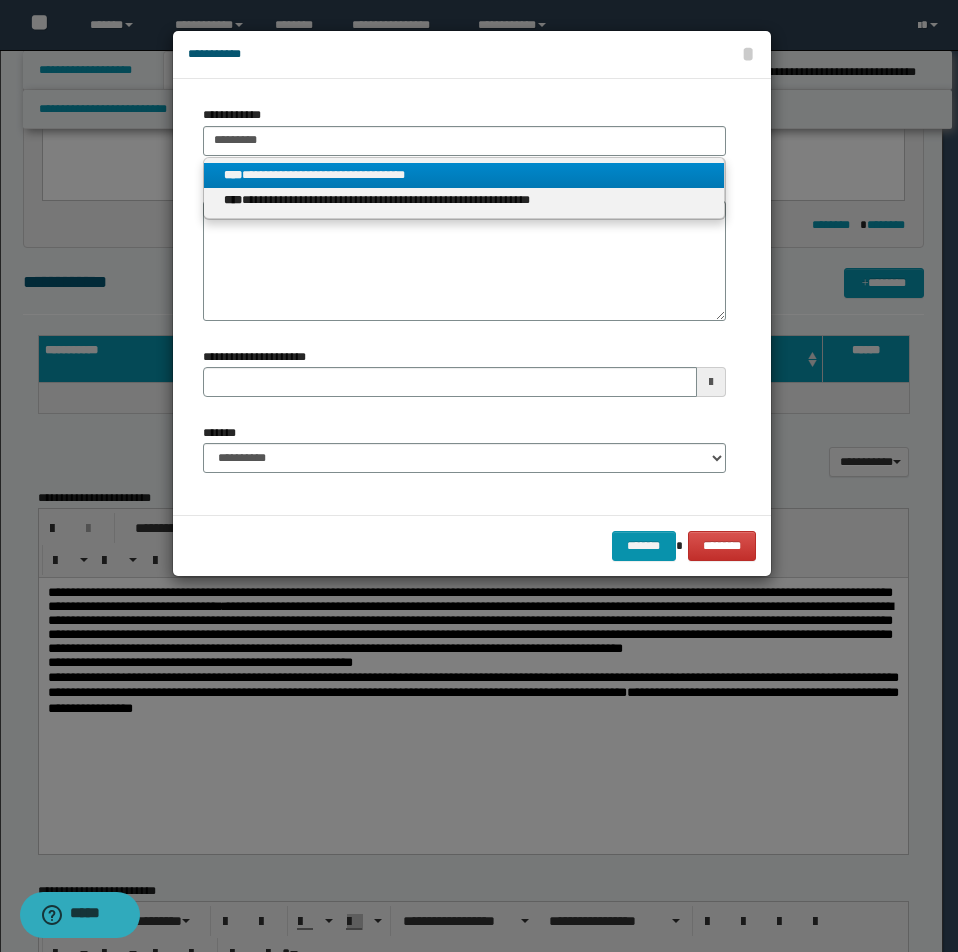 click on "**********" at bounding box center (464, 175) 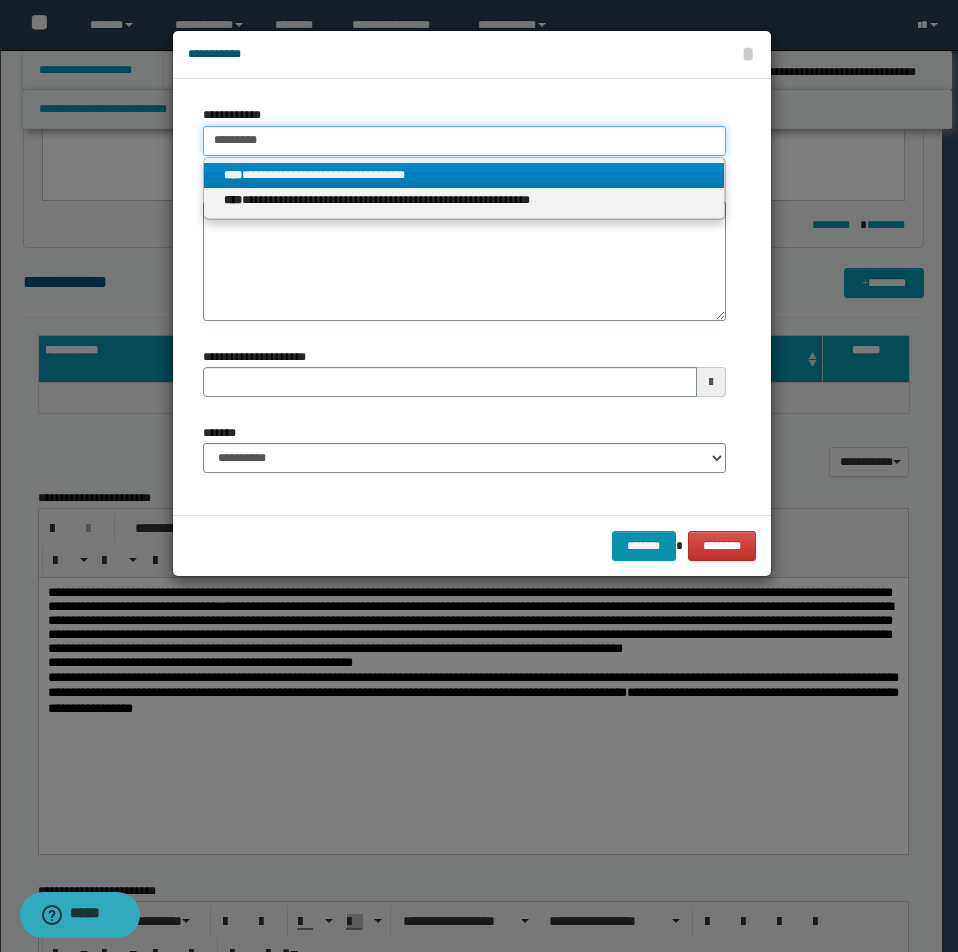 type 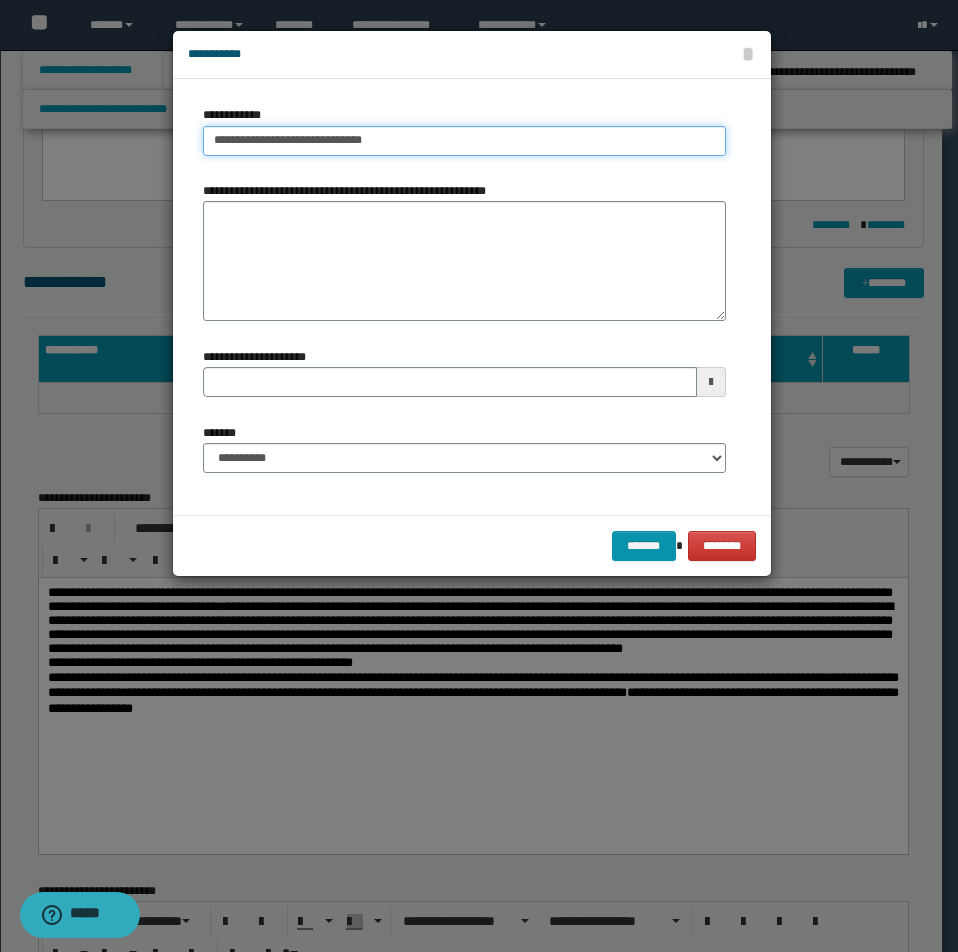 drag, startPoint x: 210, startPoint y: 140, endPoint x: 627, endPoint y: 149, distance: 417.0971 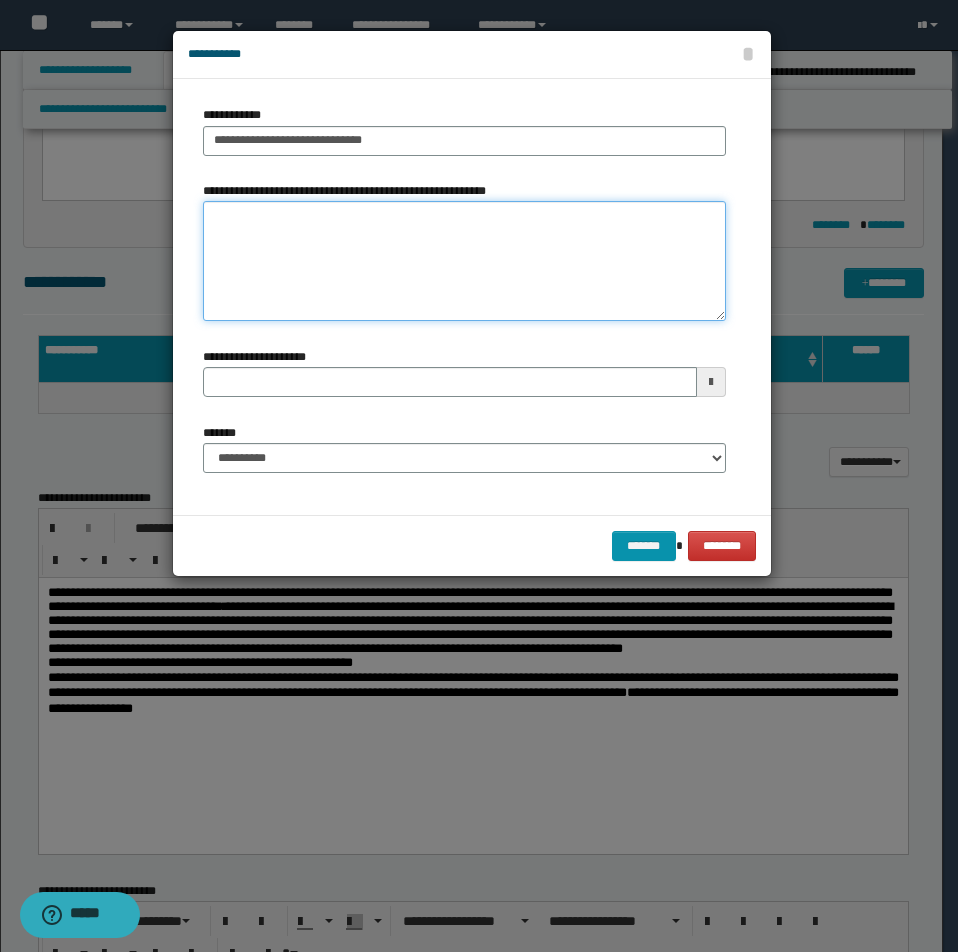 click on "**********" at bounding box center (464, 261) 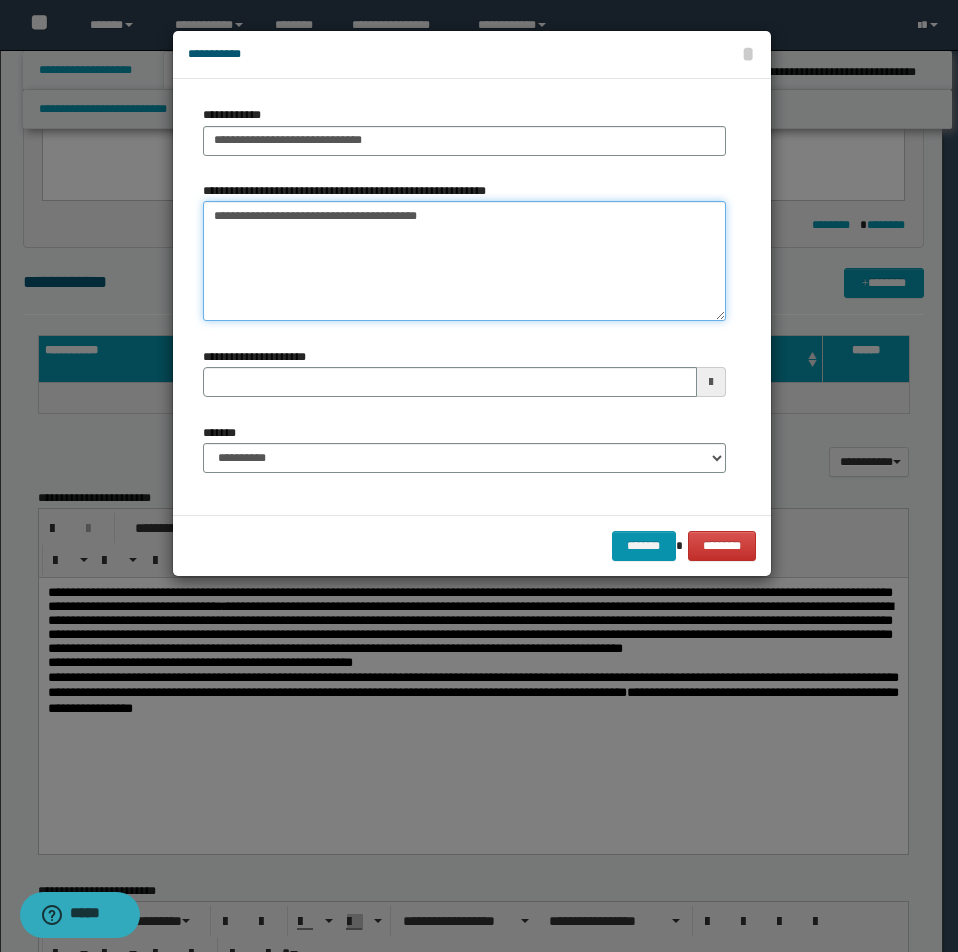 type on "**********" 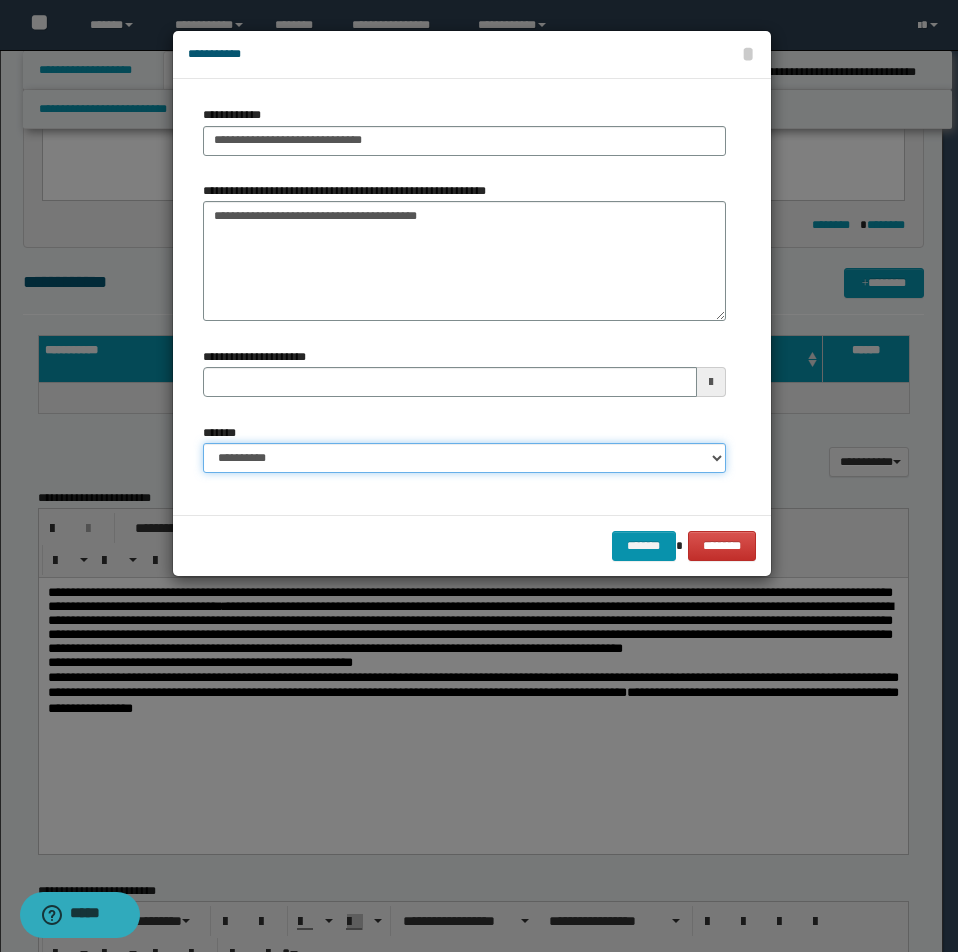 click on "**********" at bounding box center [464, 458] 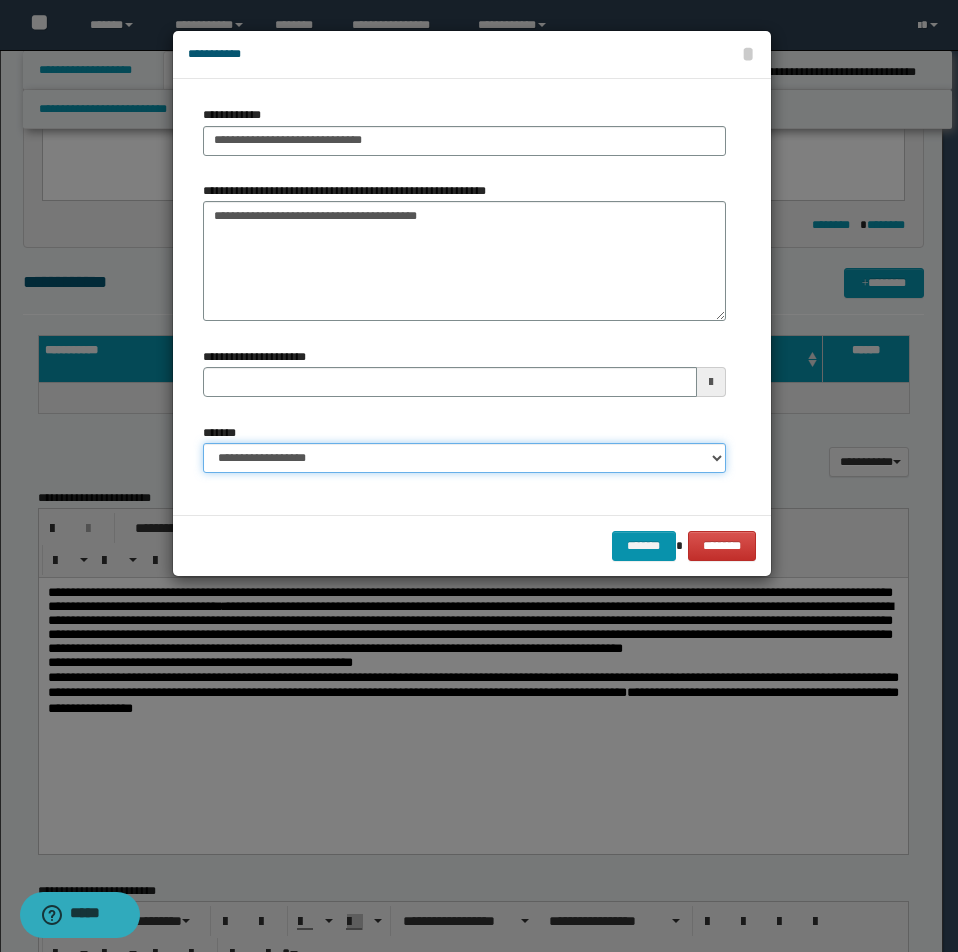 click on "**********" at bounding box center (464, 458) 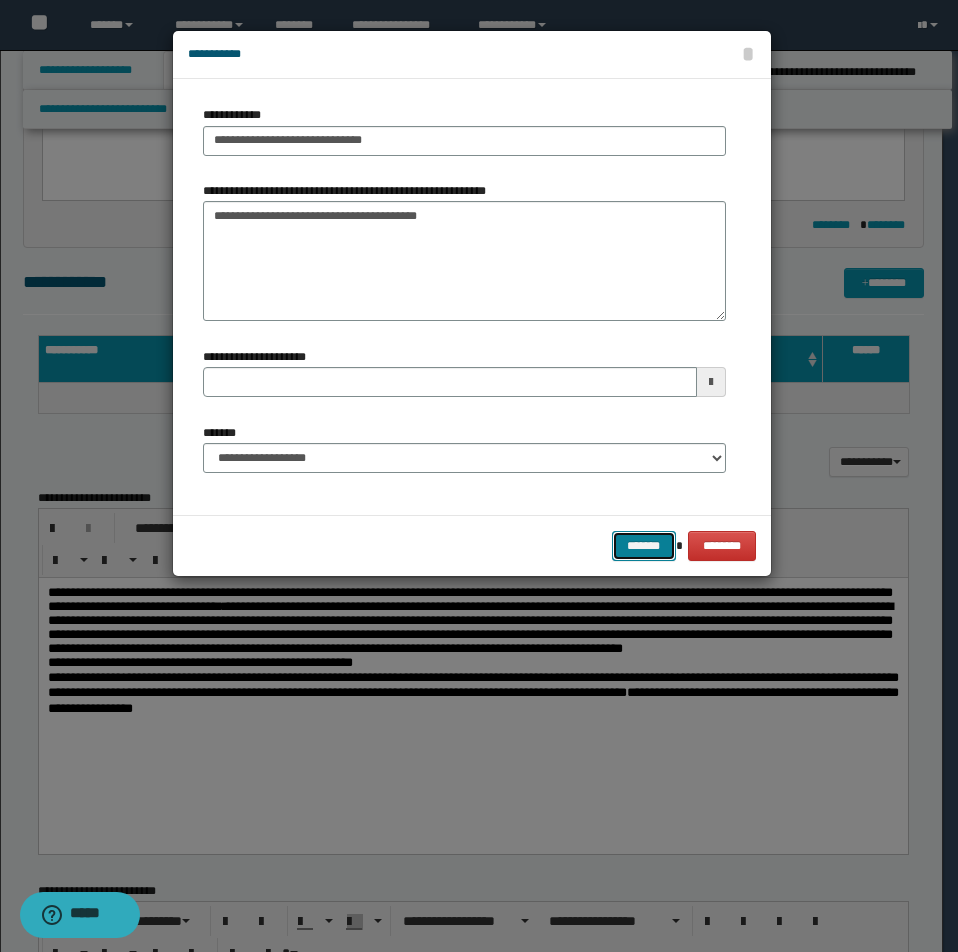 click on "*******" at bounding box center (644, 546) 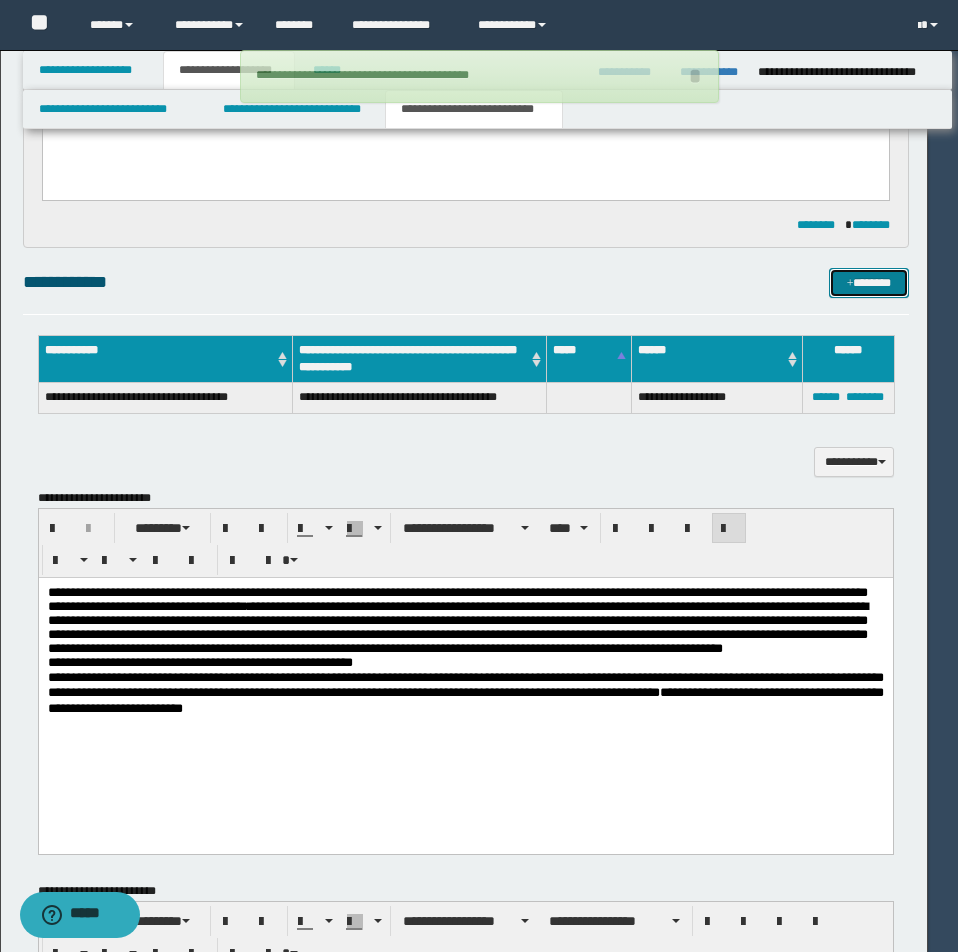 type 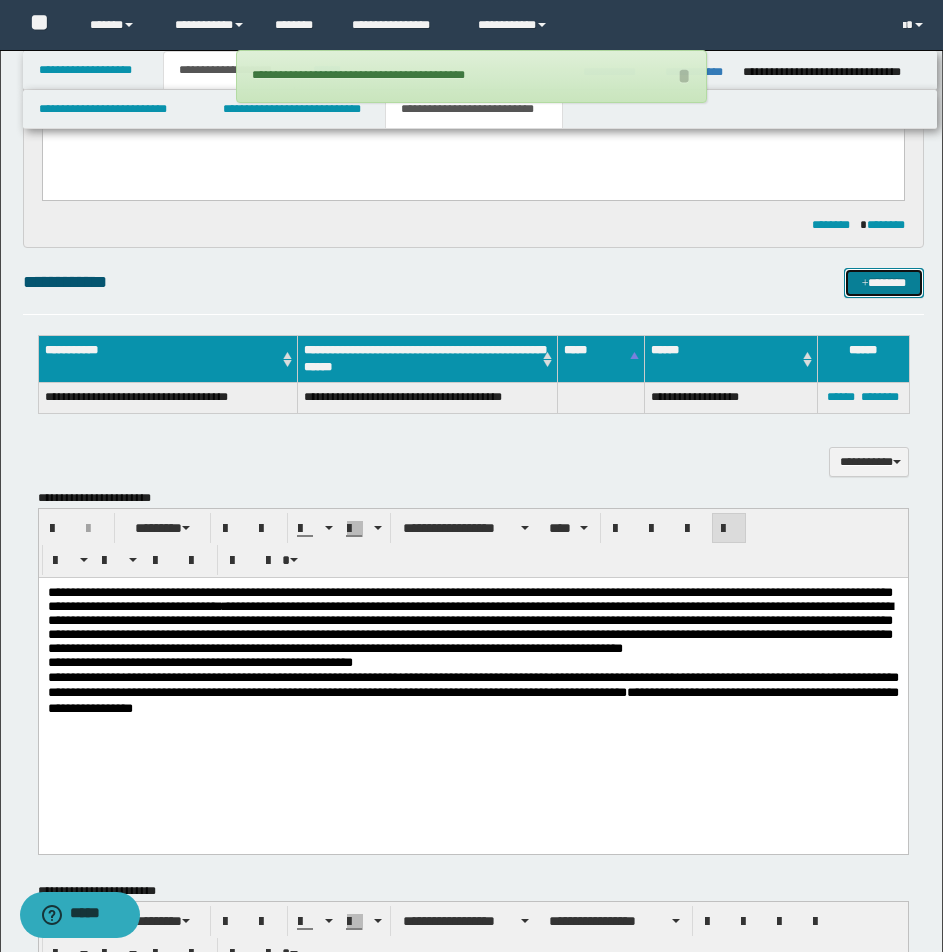 click on "*******" at bounding box center [884, 283] 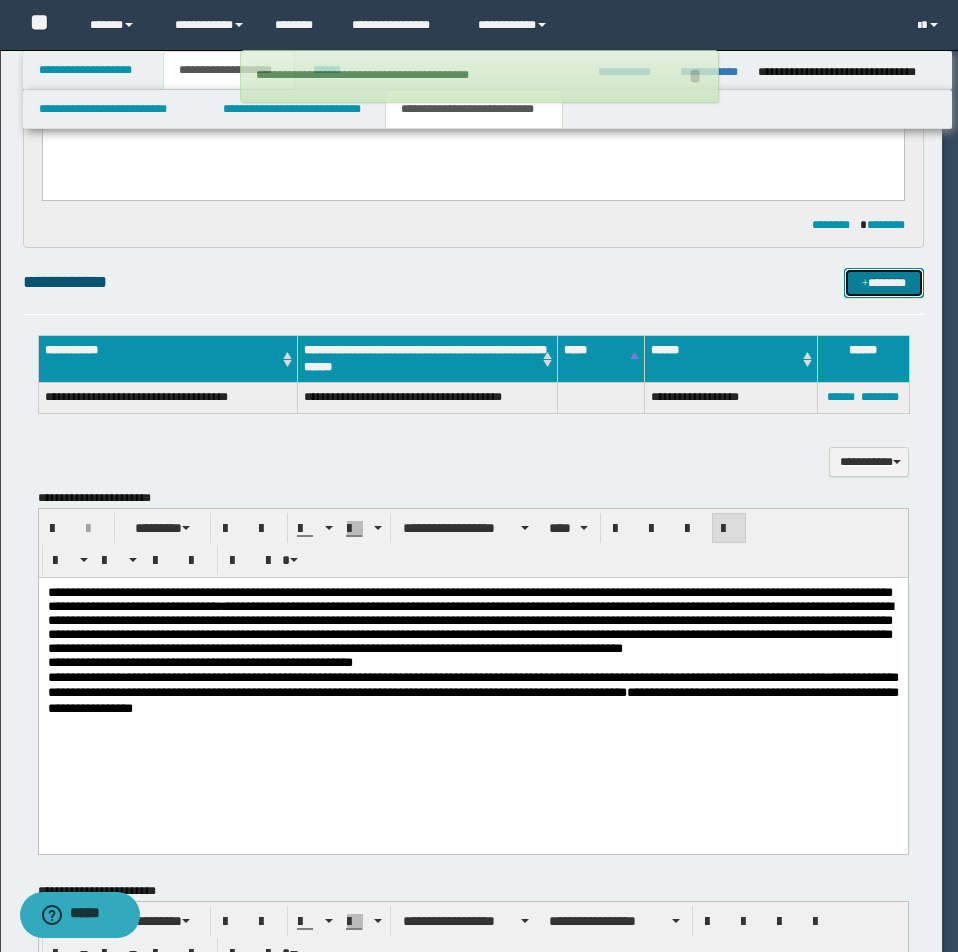 type 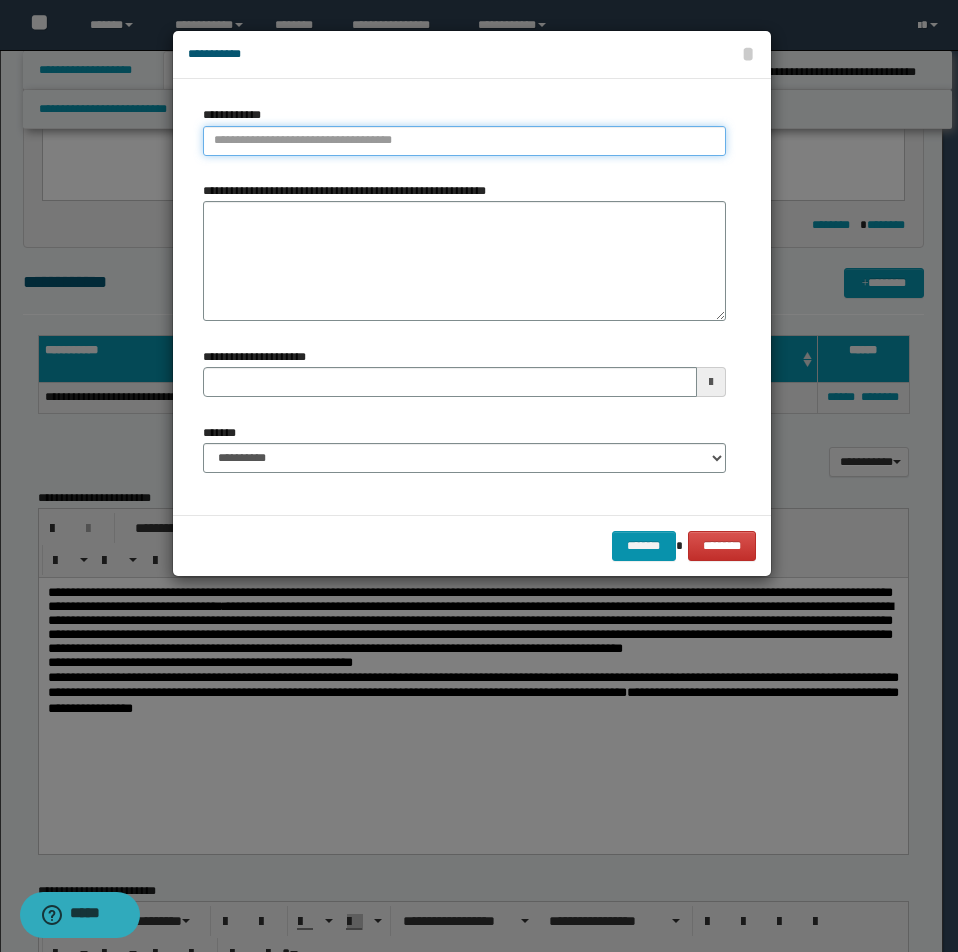 type on "**********" 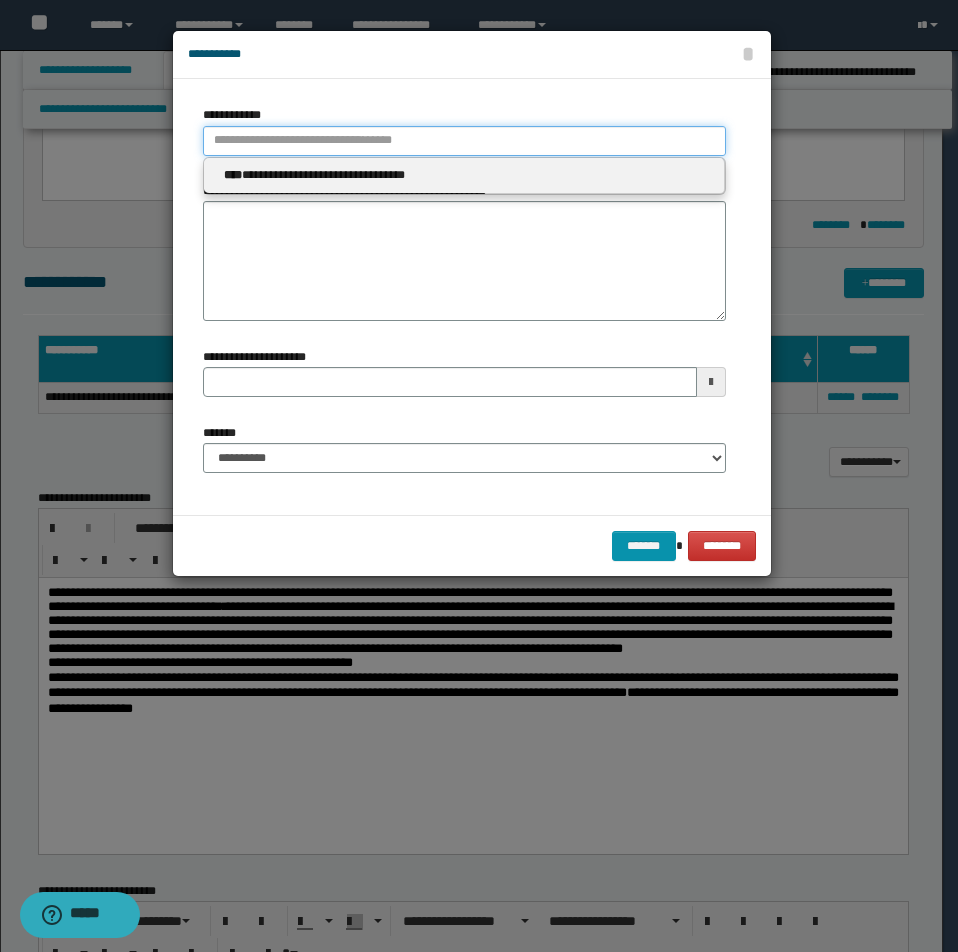 click on "**********" at bounding box center (464, 141) 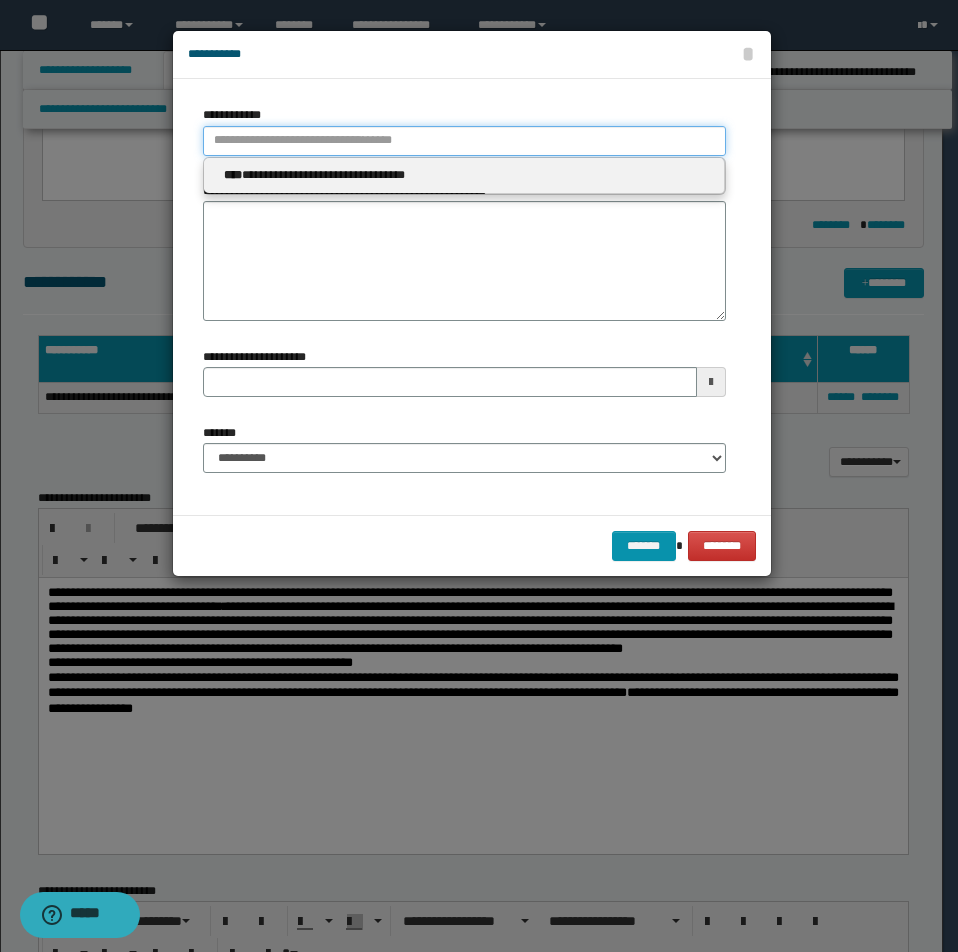 type 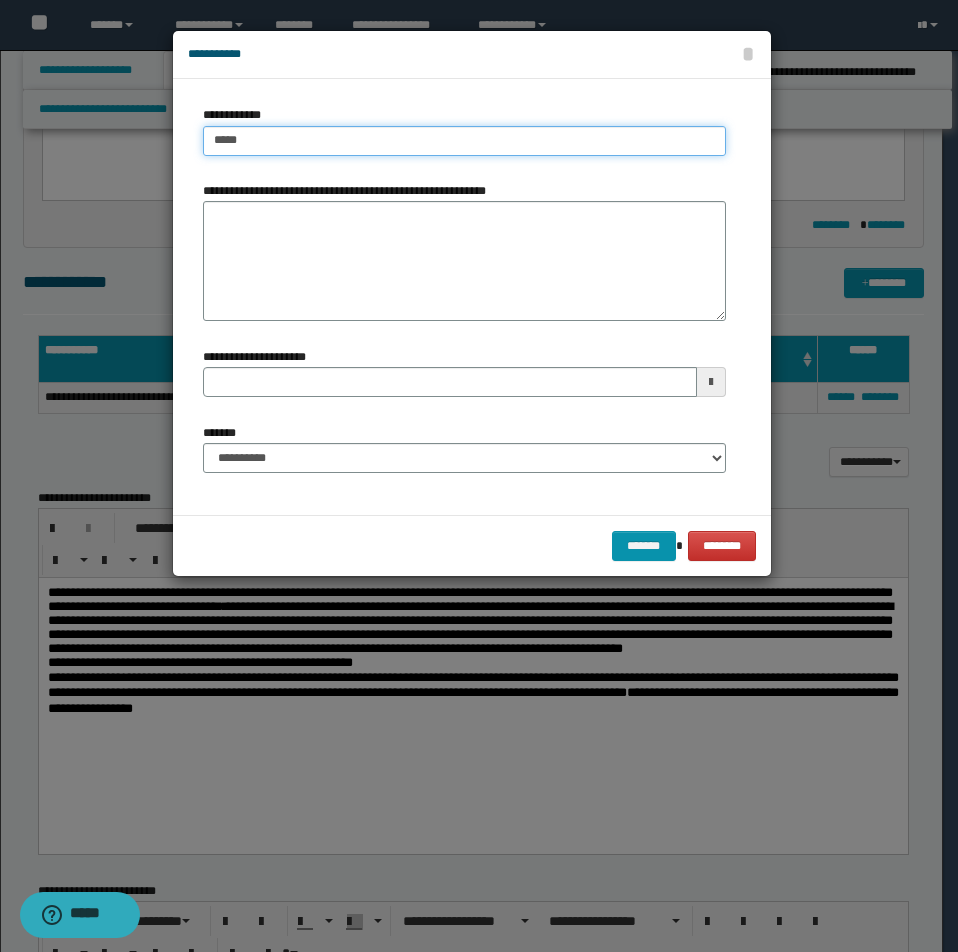 type on "******" 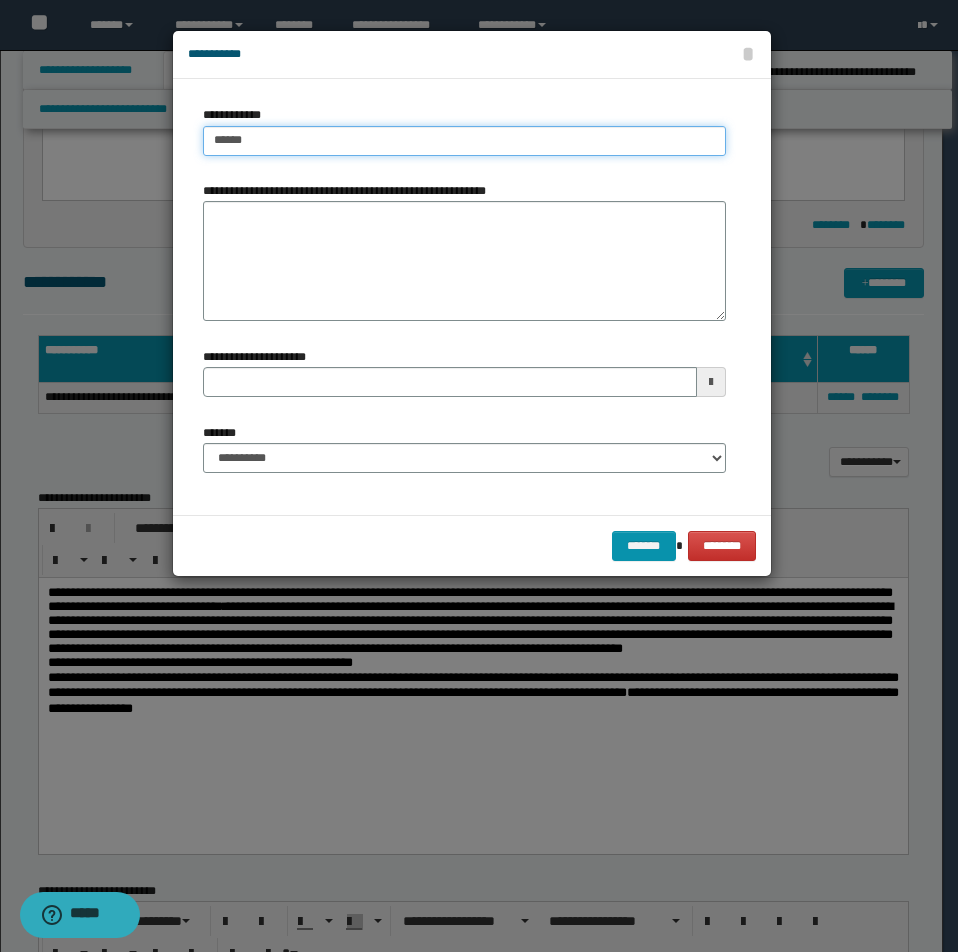 type on "**********" 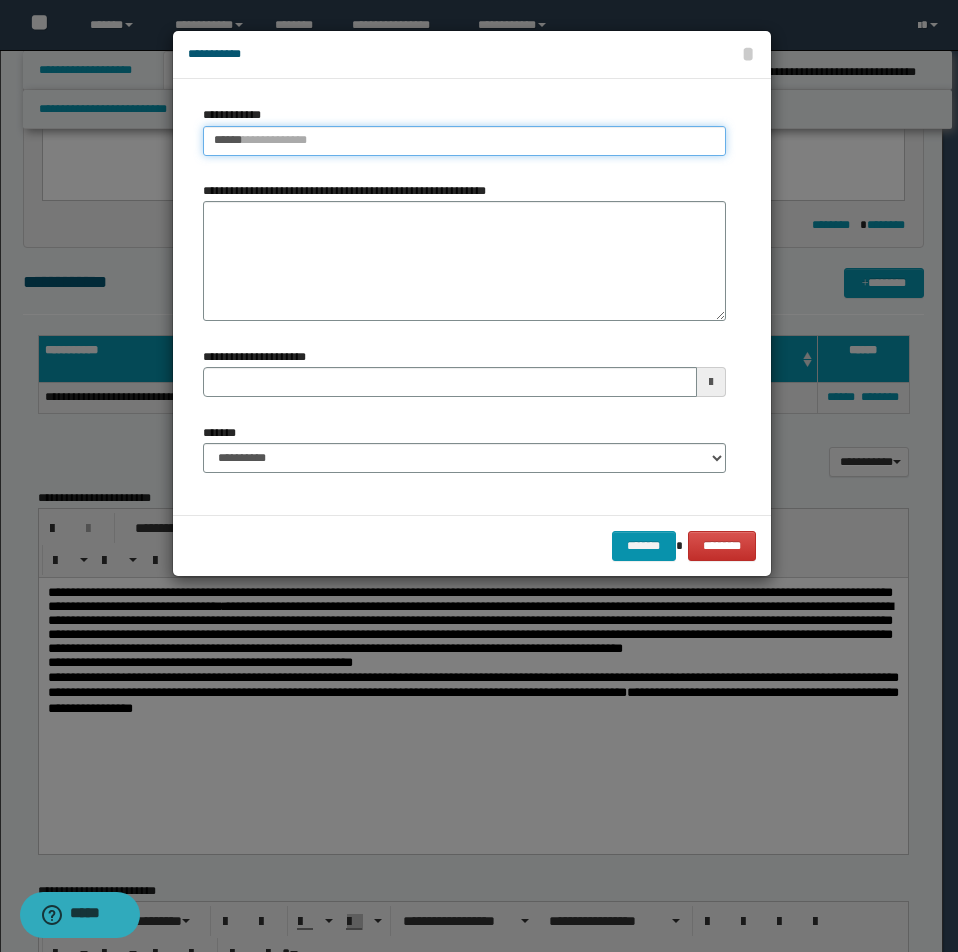 type 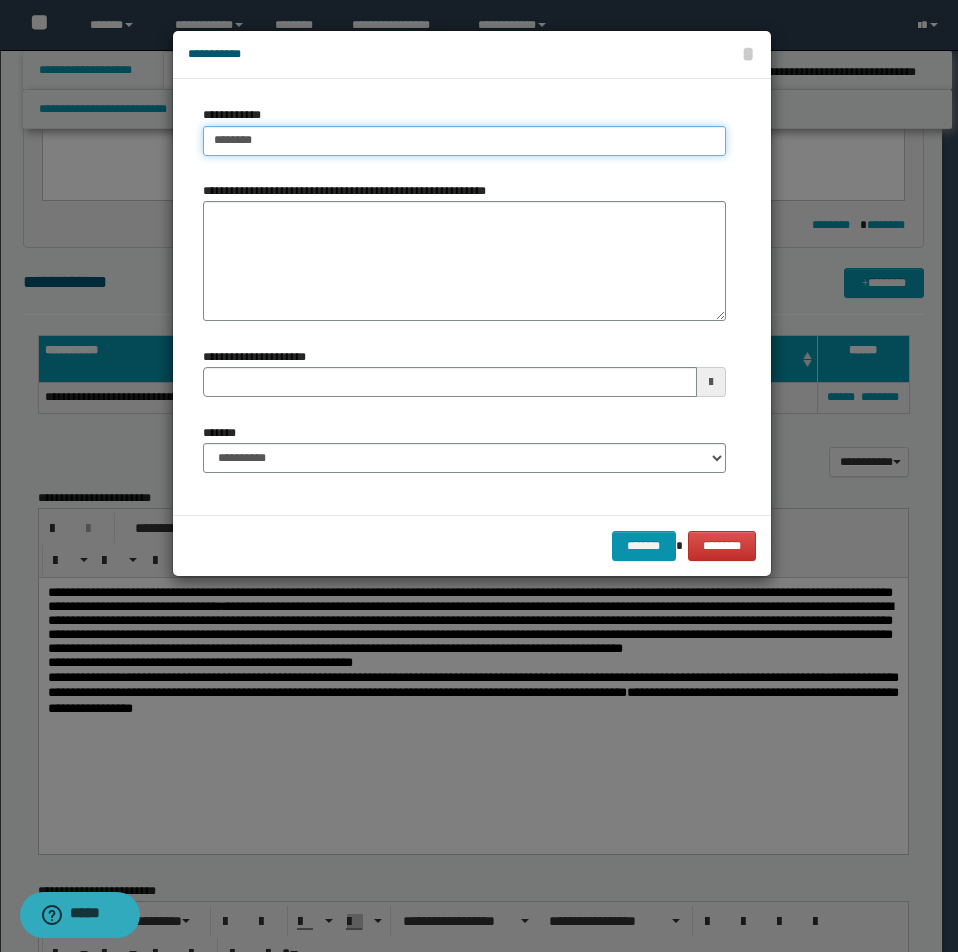 type on "********" 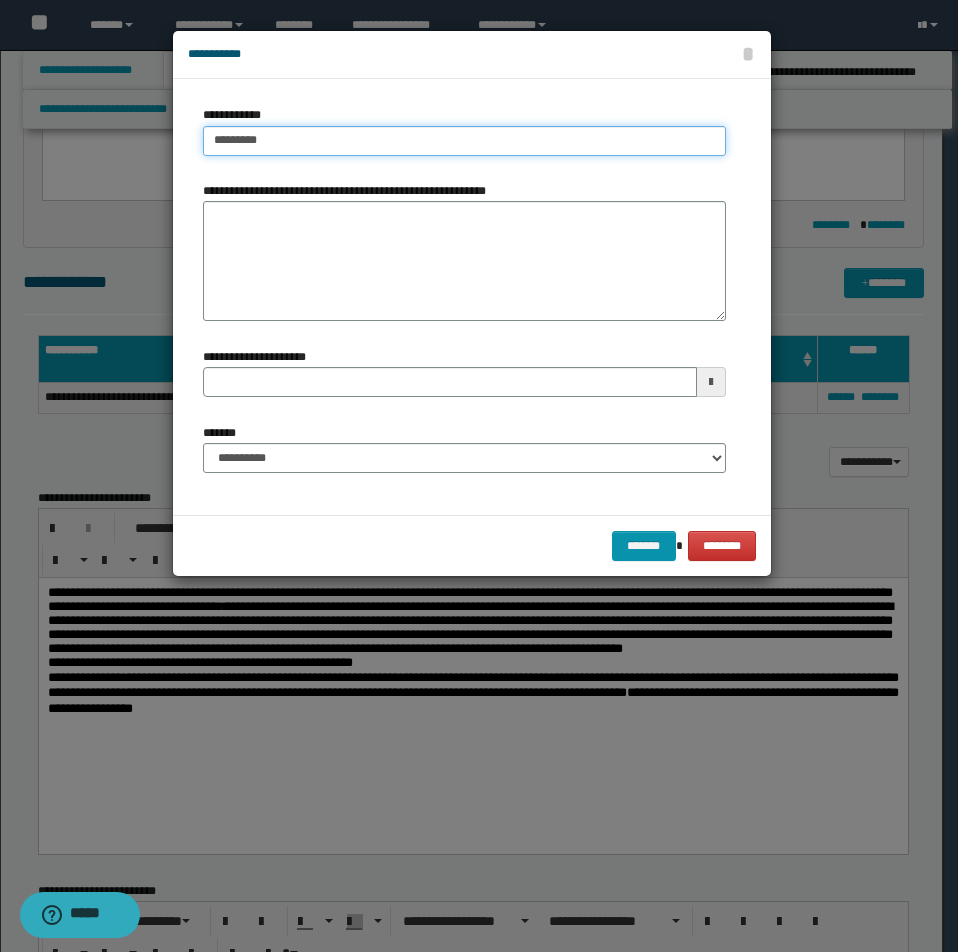 type on "**********" 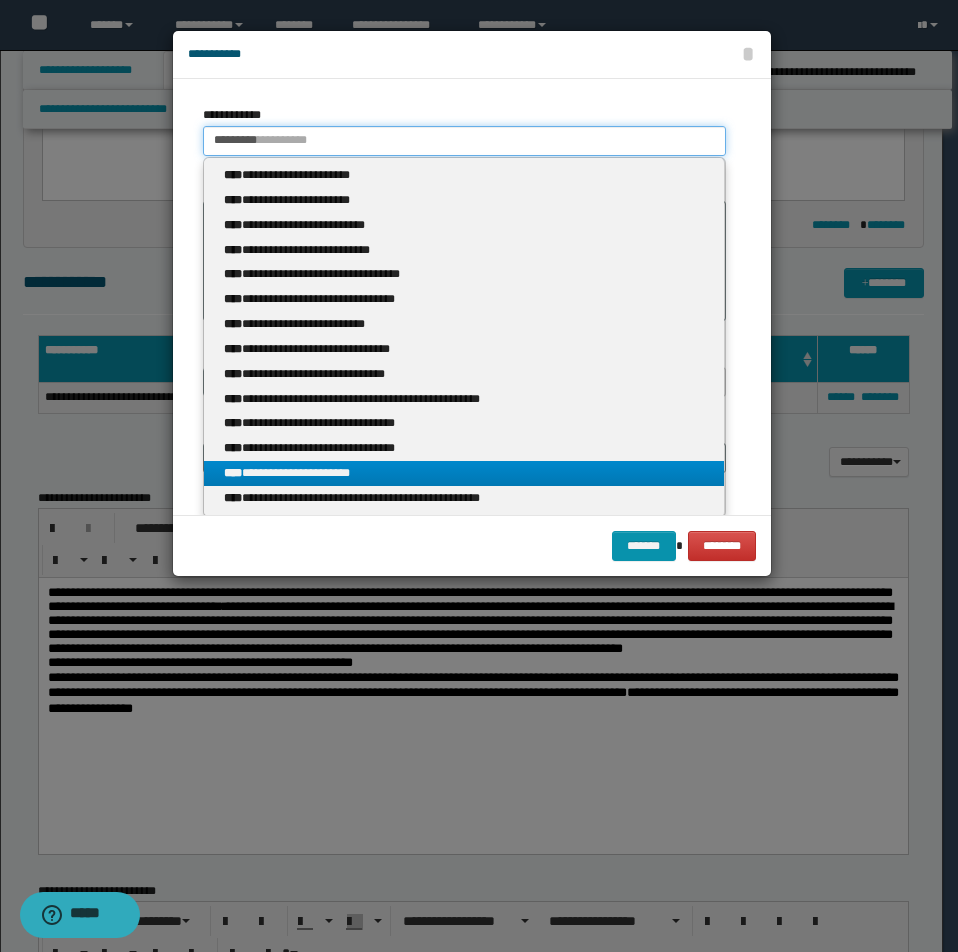 type on "********" 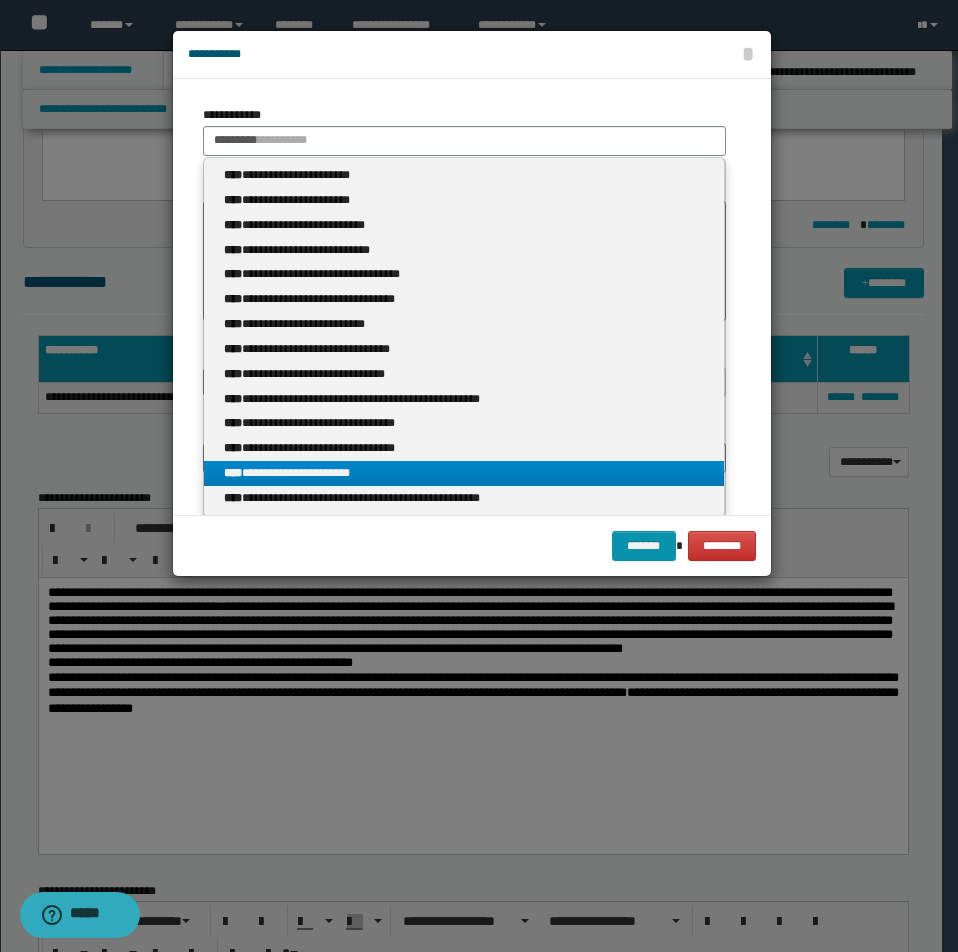 click on "**********" at bounding box center [464, 473] 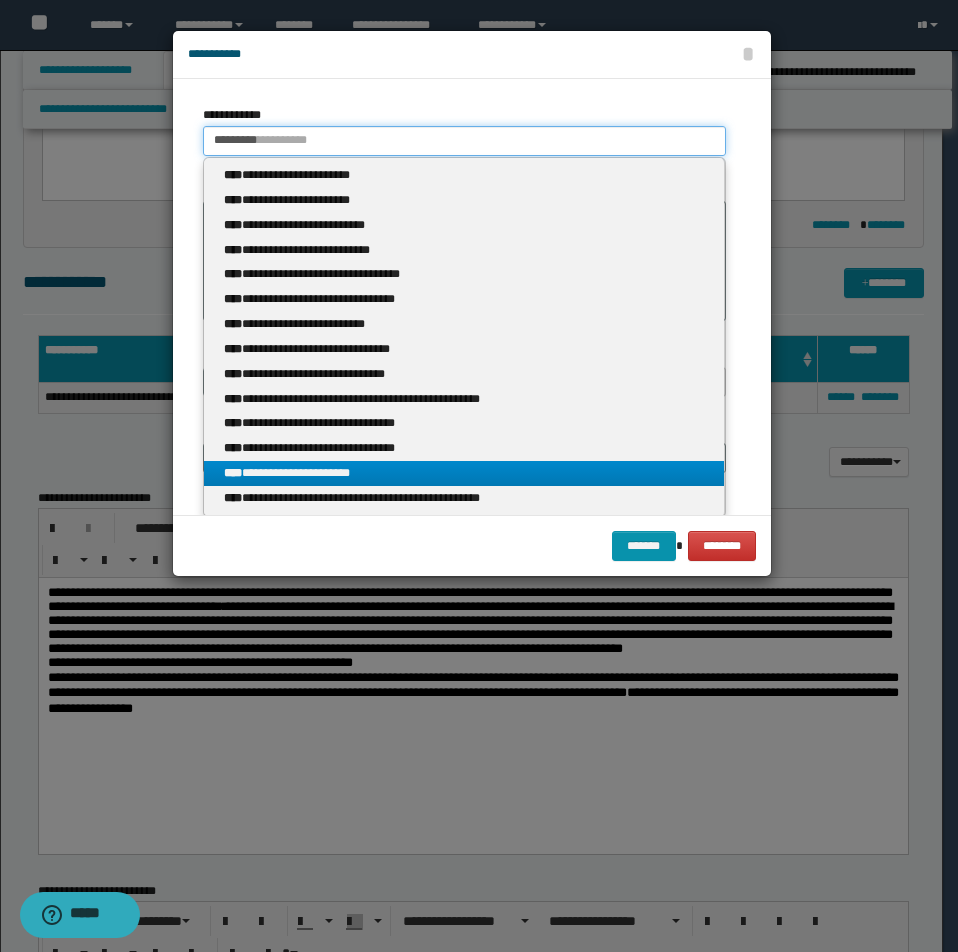 type 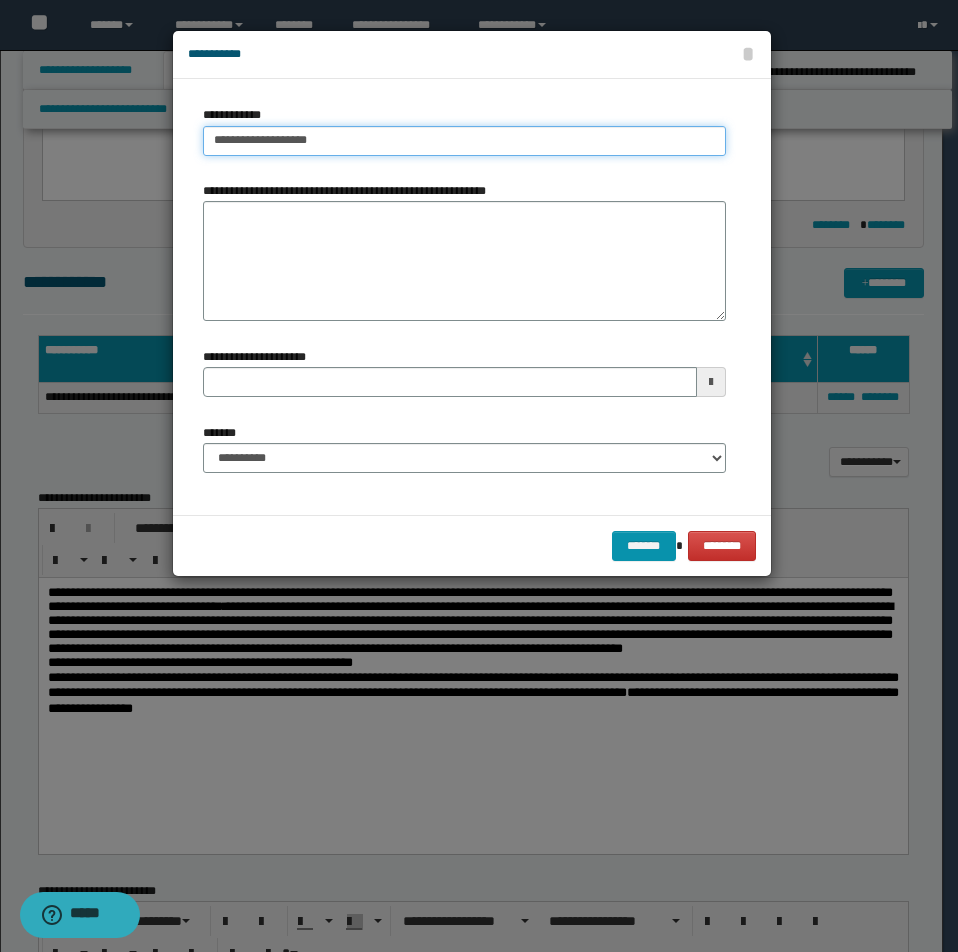type 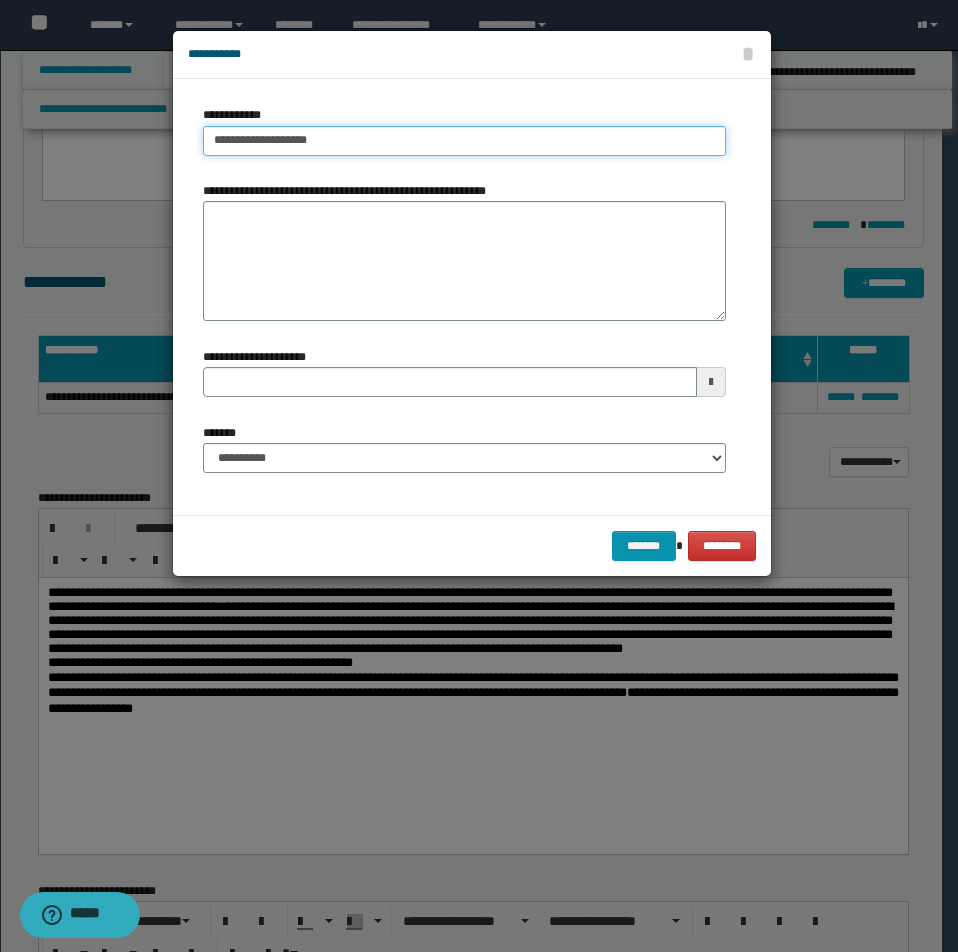 drag, startPoint x: 216, startPoint y: 142, endPoint x: 440, endPoint y: 144, distance: 224.00893 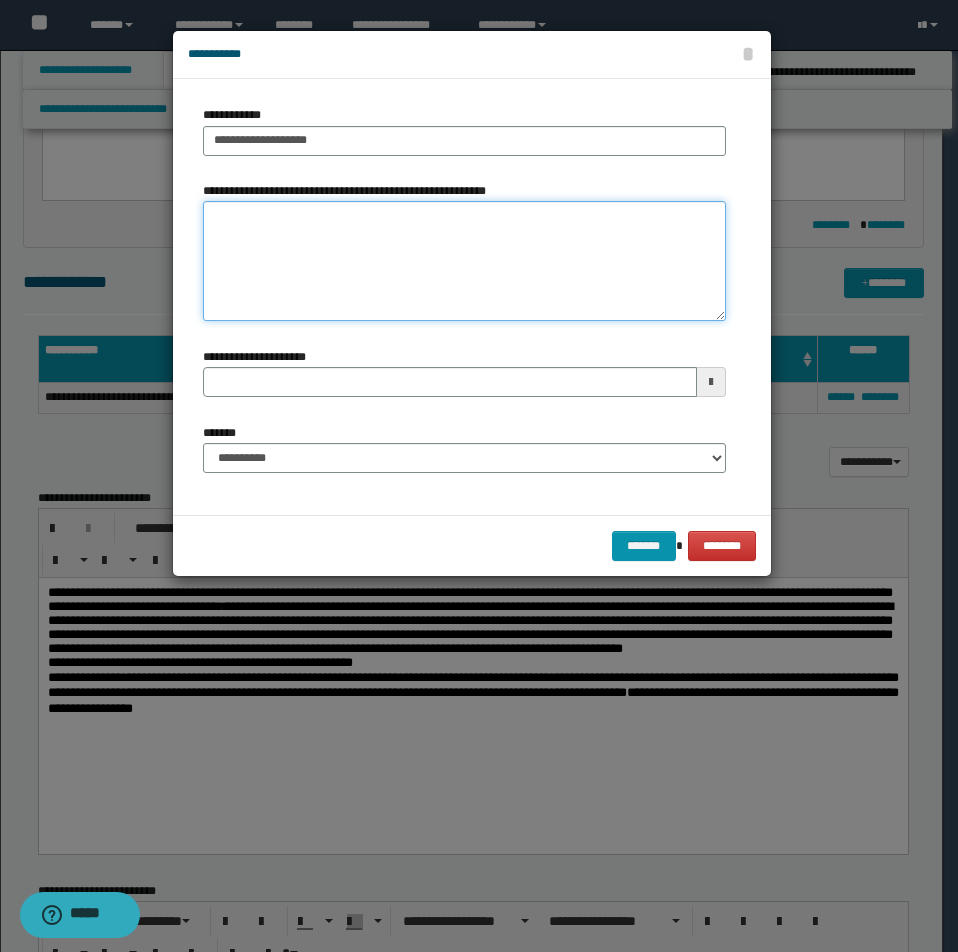 click on "**********" at bounding box center (464, 261) 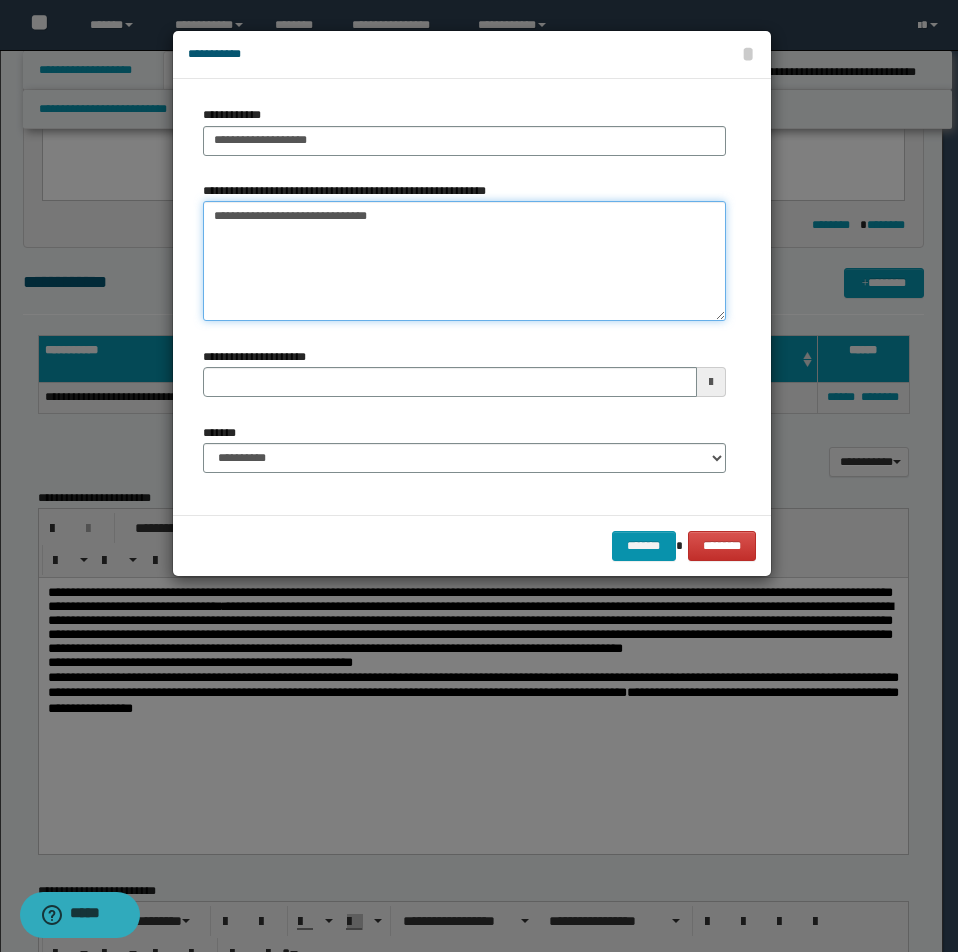type on "**********" 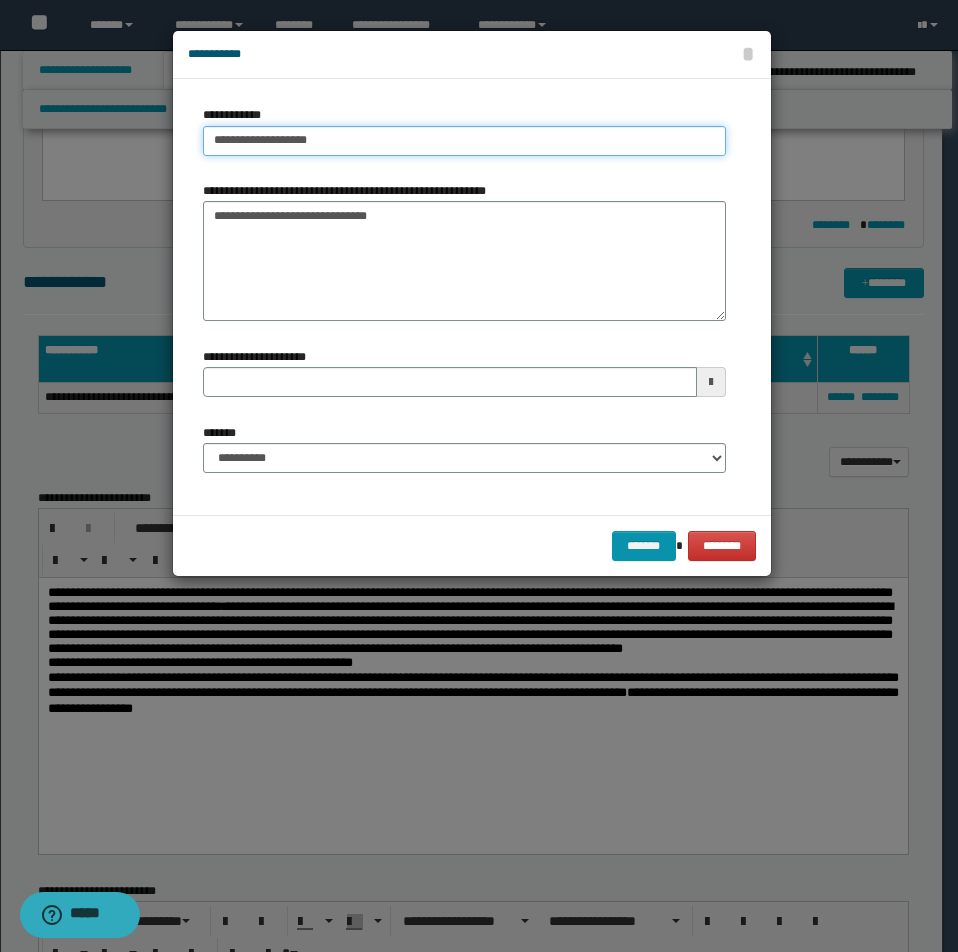 type on "**********" 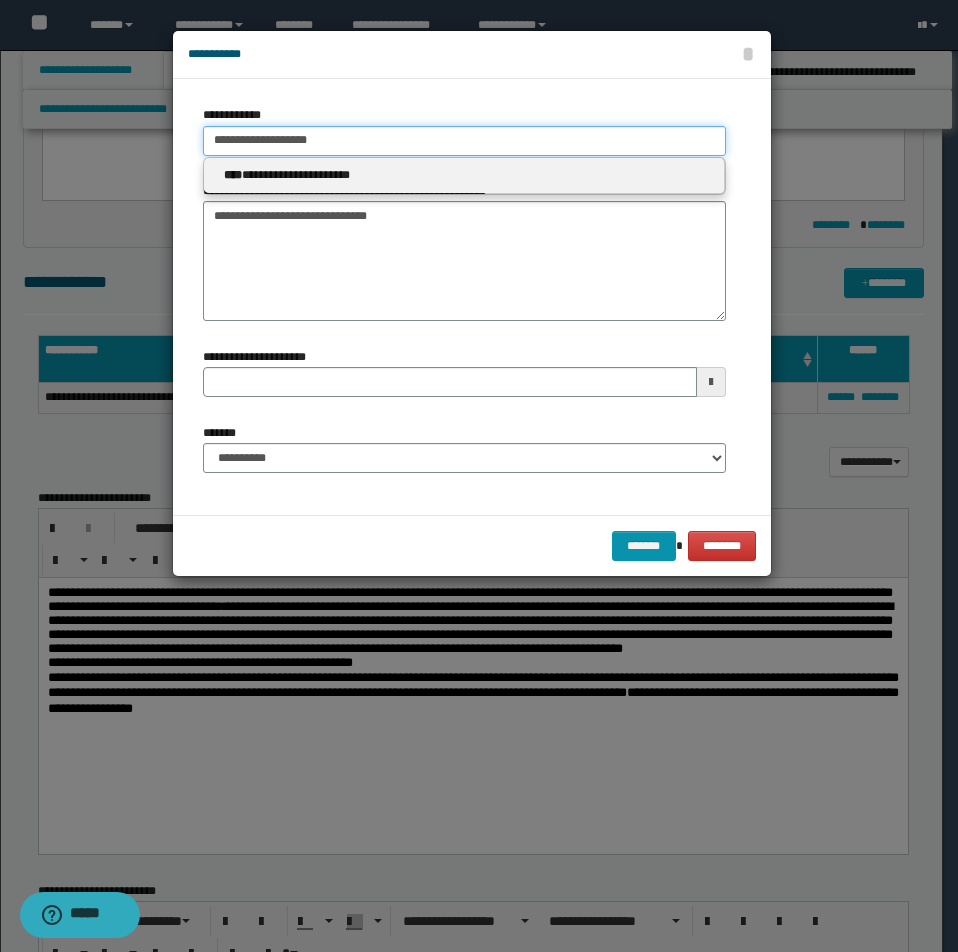 drag, startPoint x: 209, startPoint y: 139, endPoint x: 379, endPoint y: 147, distance: 170.18813 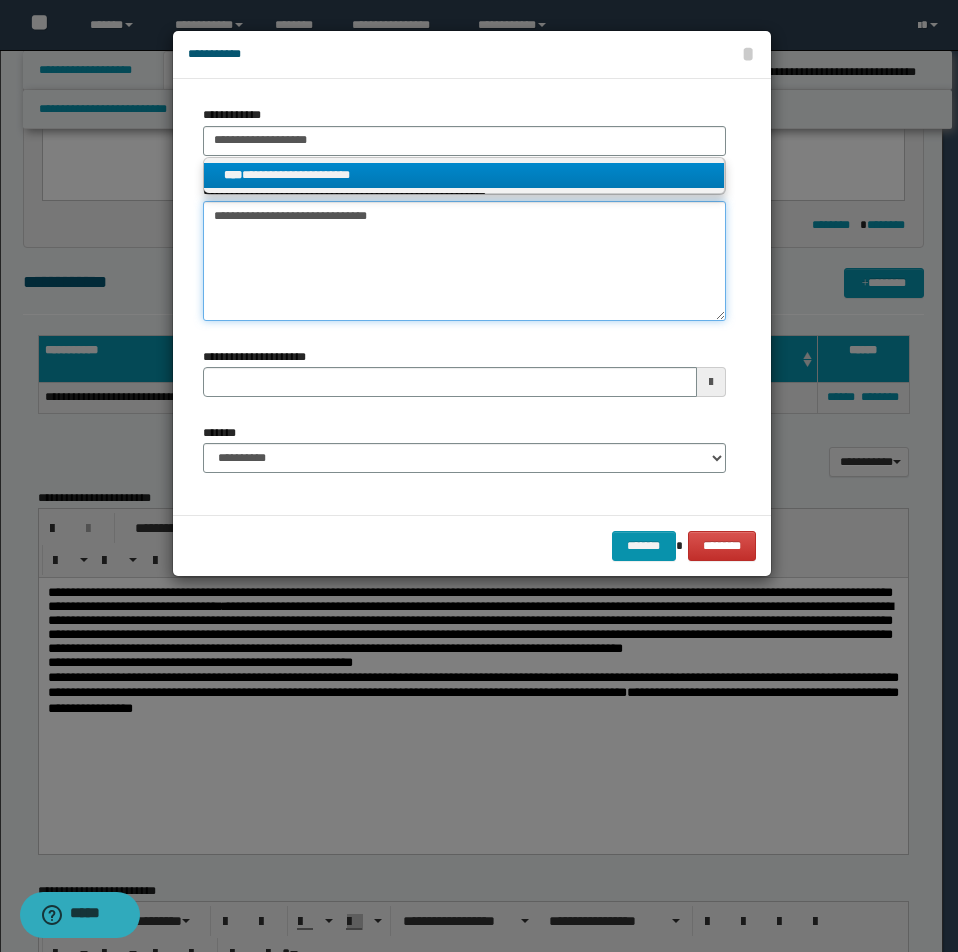 type 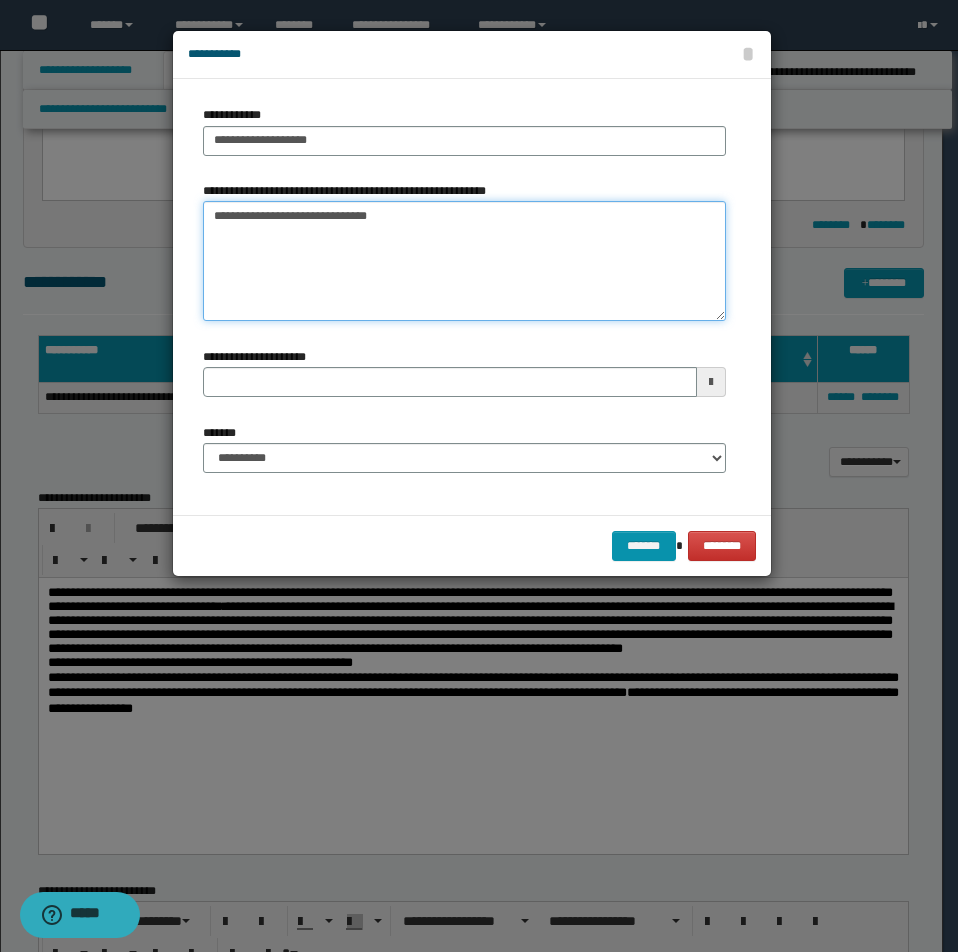 click on "**********" at bounding box center [464, 261] 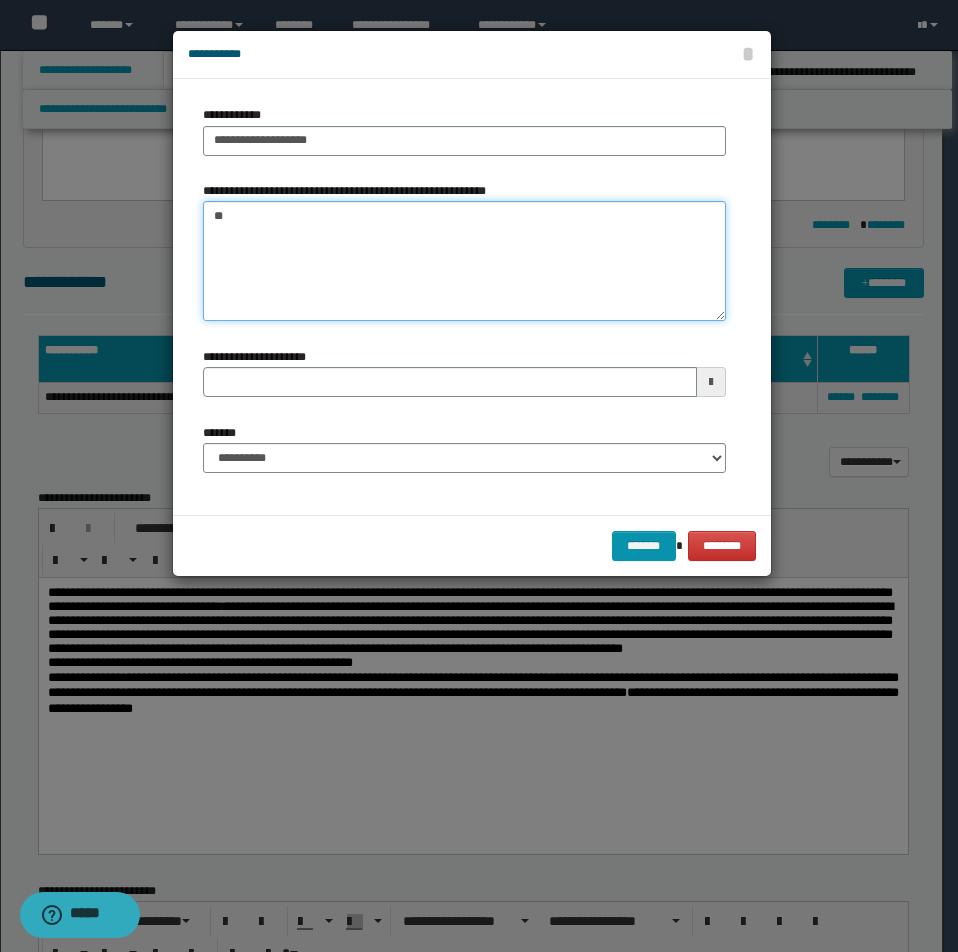 type on "*" 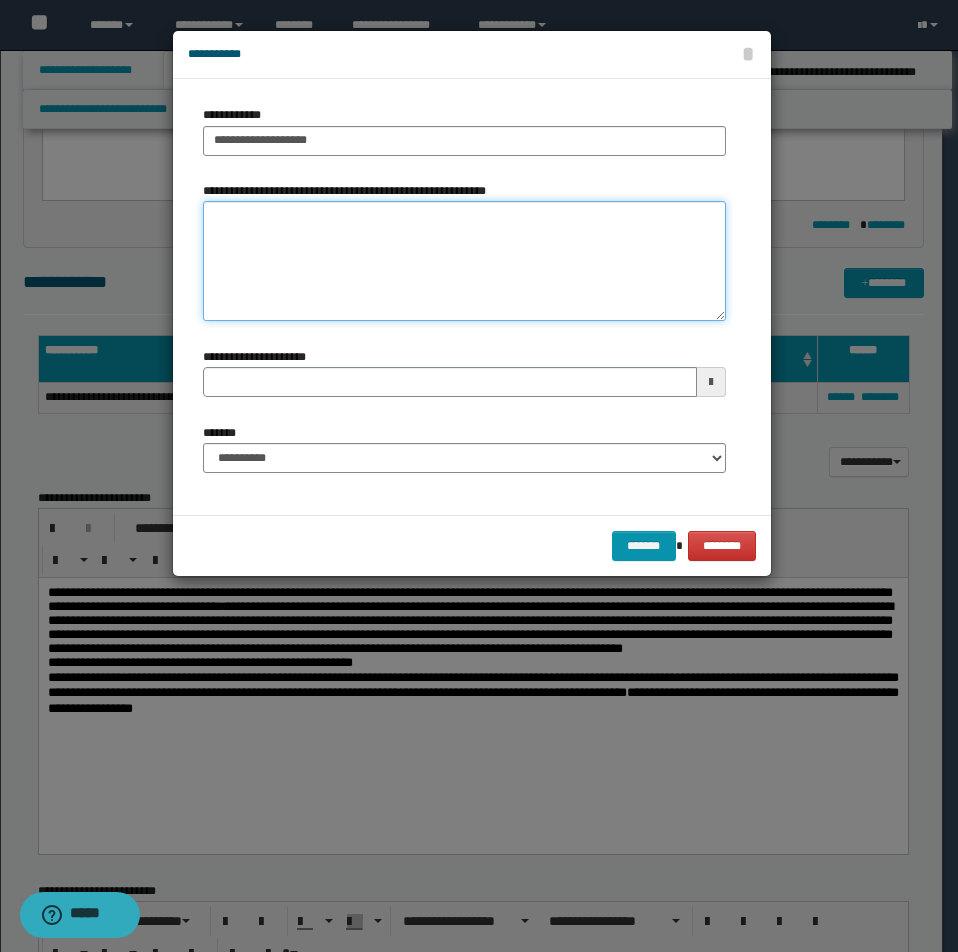 paste on "**********" 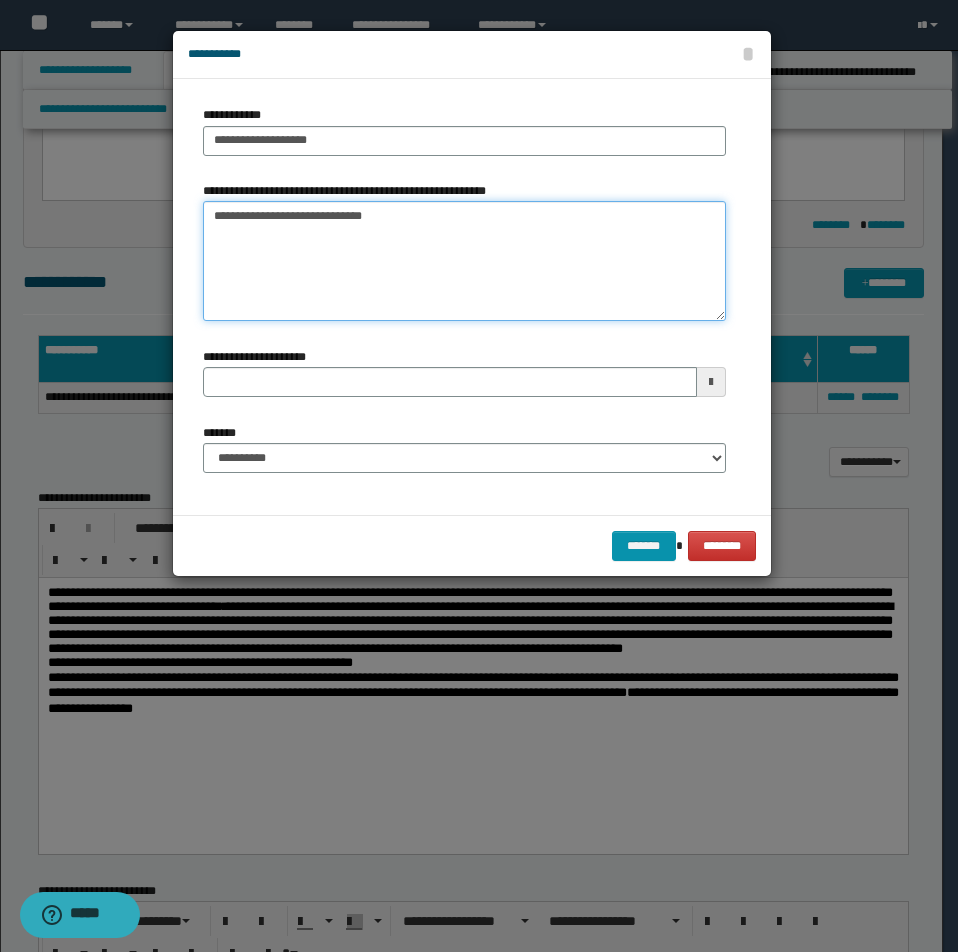 type on "**********" 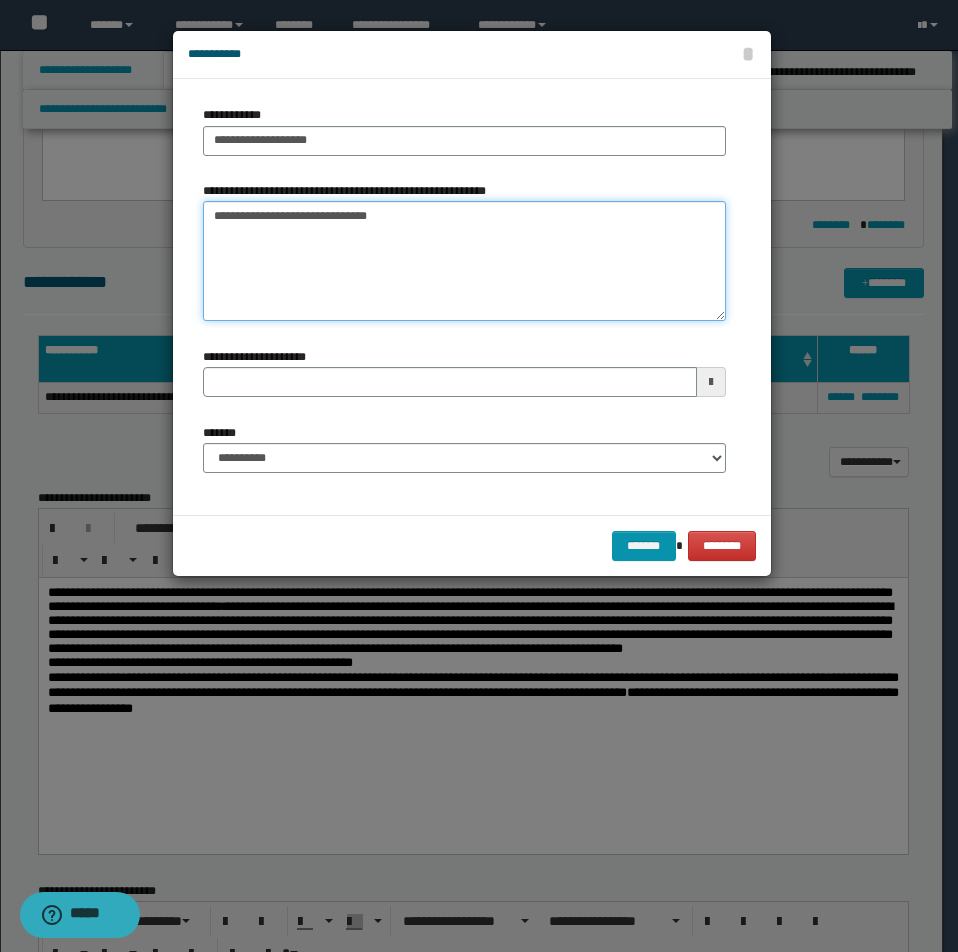 type 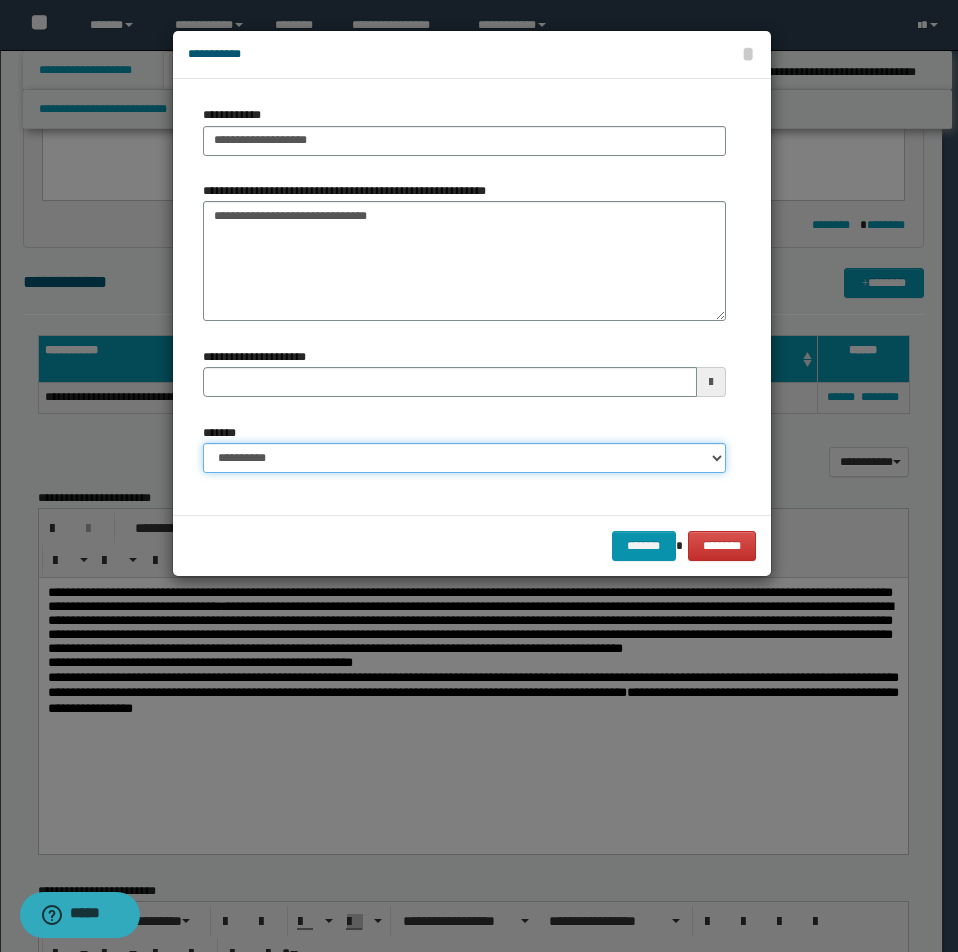click on "**********" at bounding box center (464, 458) 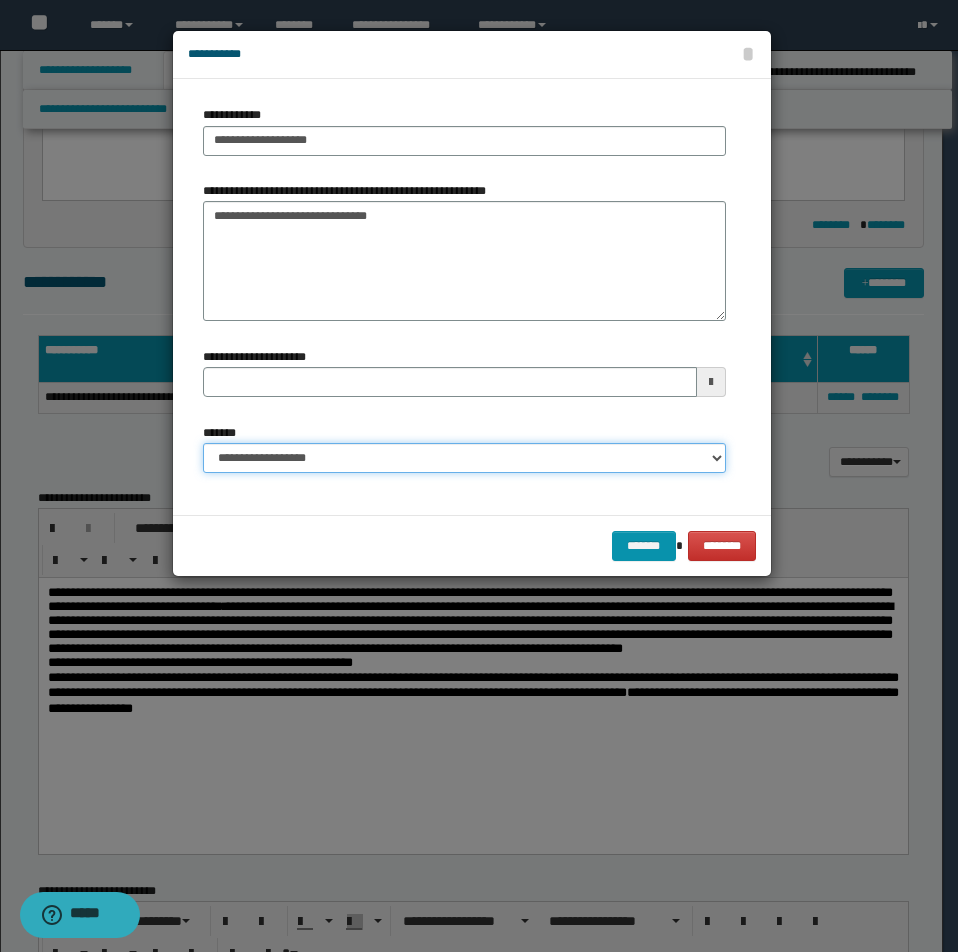 click on "**********" at bounding box center (464, 458) 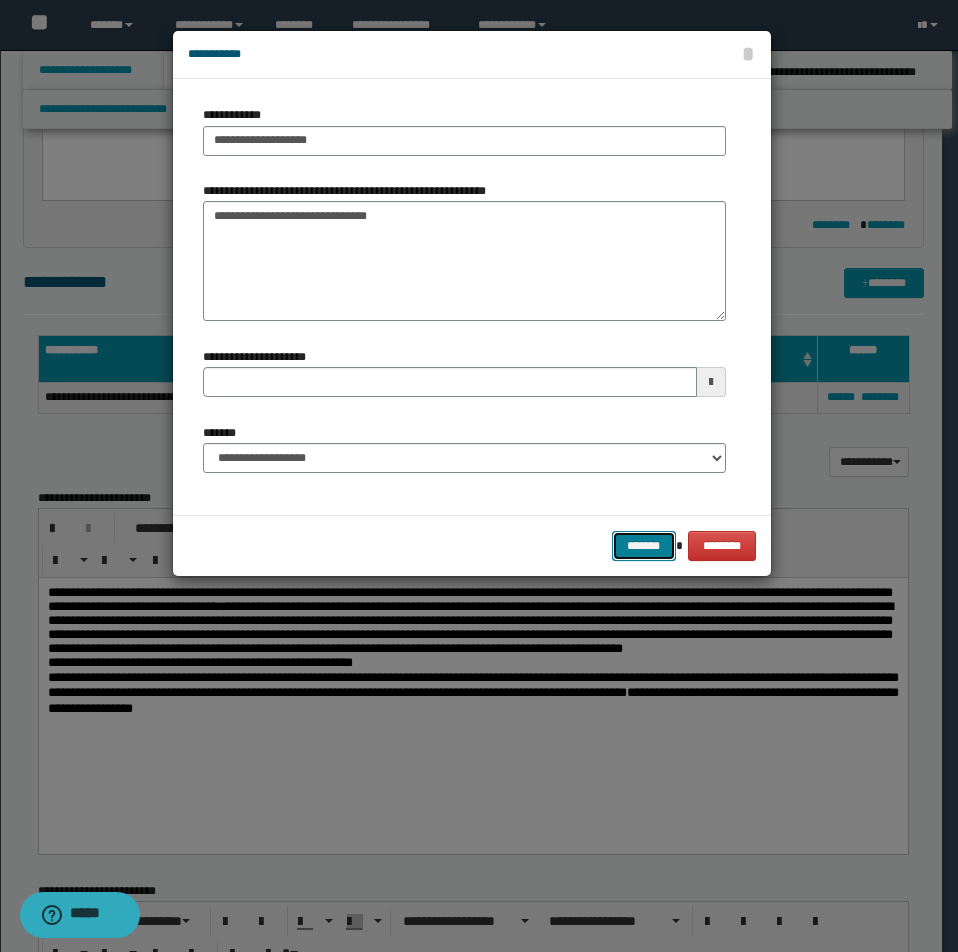 click on "*******" at bounding box center [644, 546] 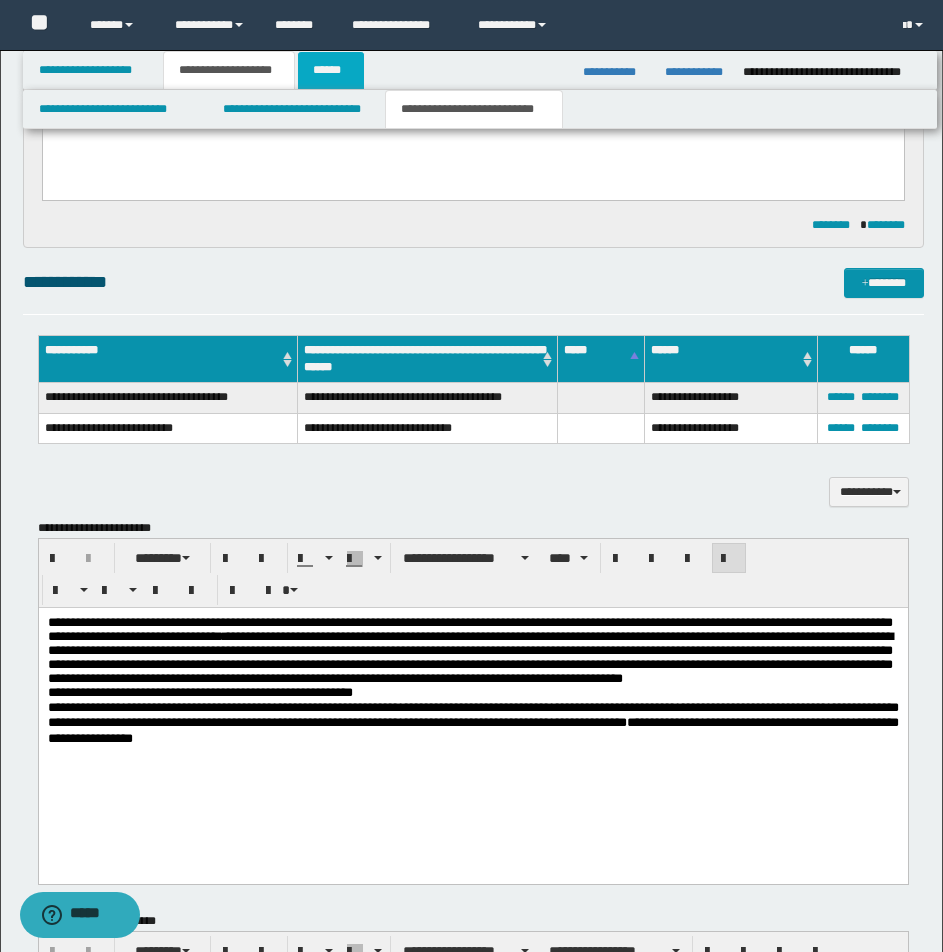 click on "******" at bounding box center [331, 70] 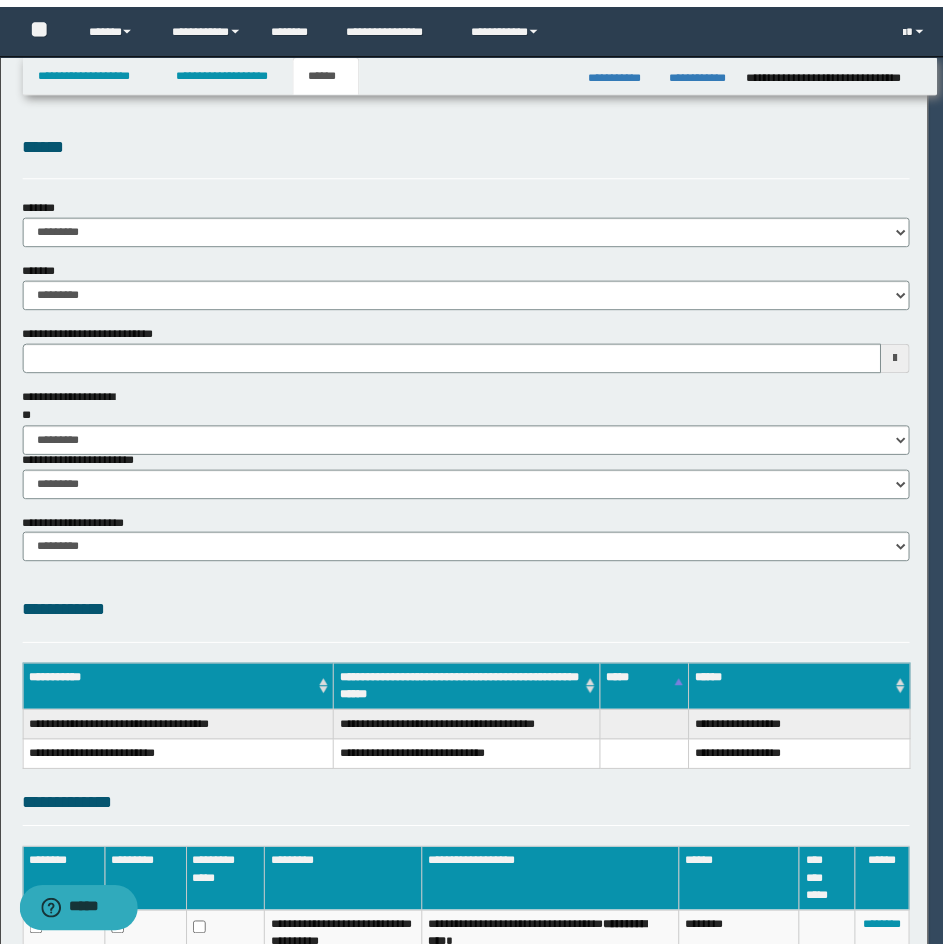 scroll, scrollTop: 0, scrollLeft: 0, axis: both 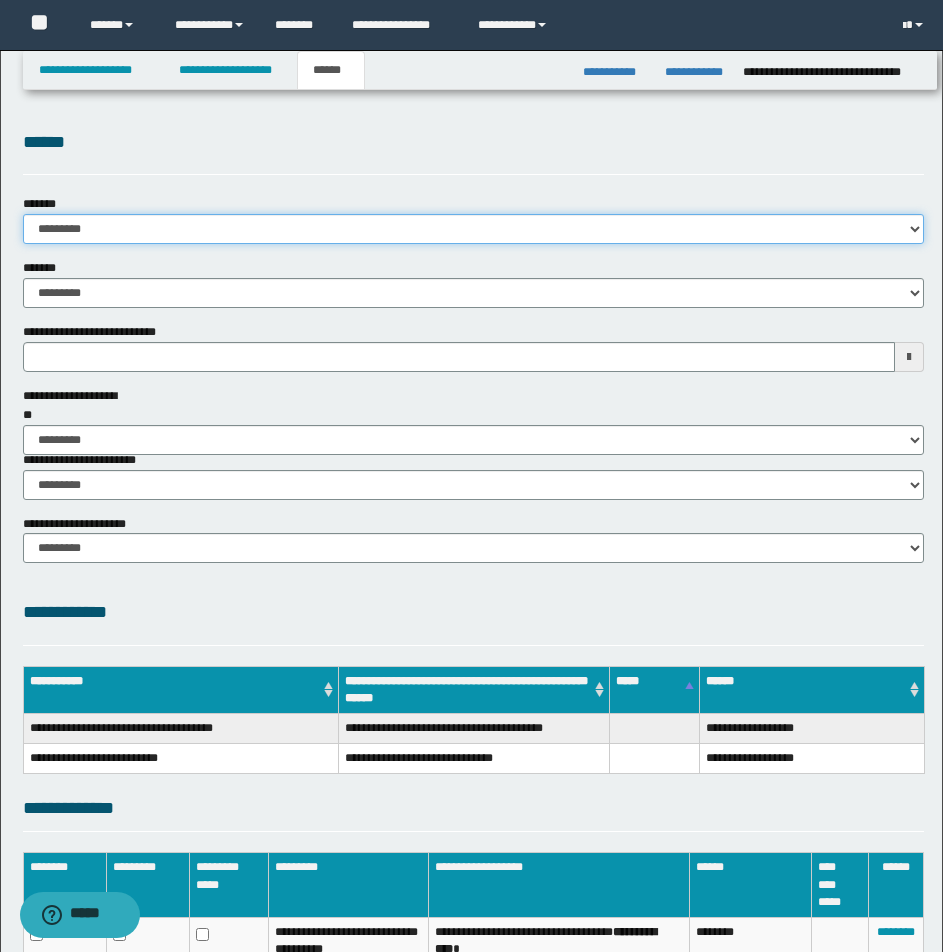 click on "**********" at bounding box center [473, 229] 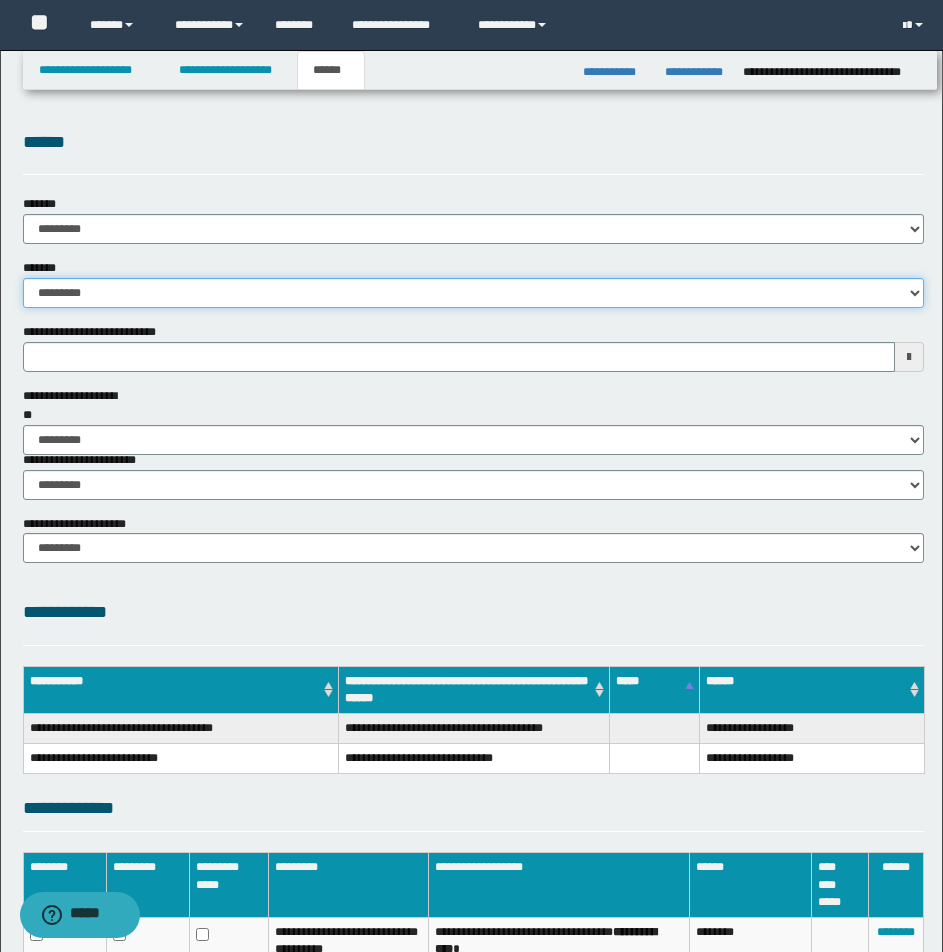 drag, startPoint x: 918, startPoint y: 287, endPoint x: 697, endPoint y: 292, distance: 221.05655 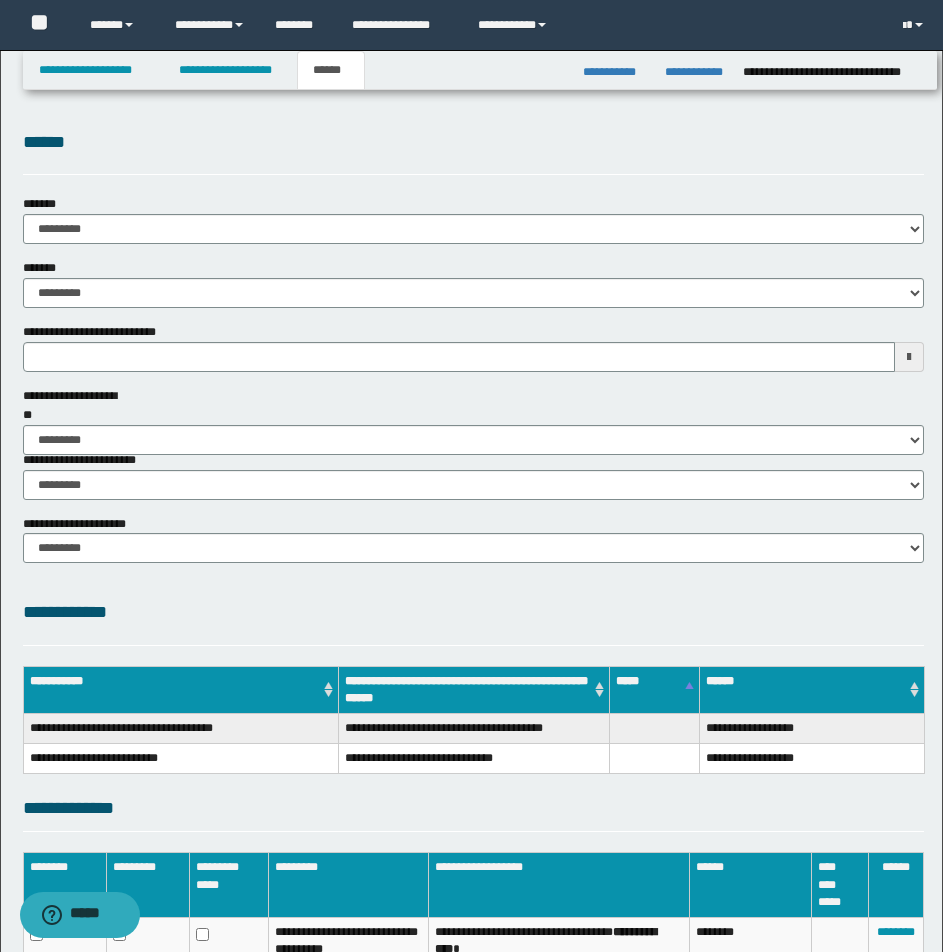 type 